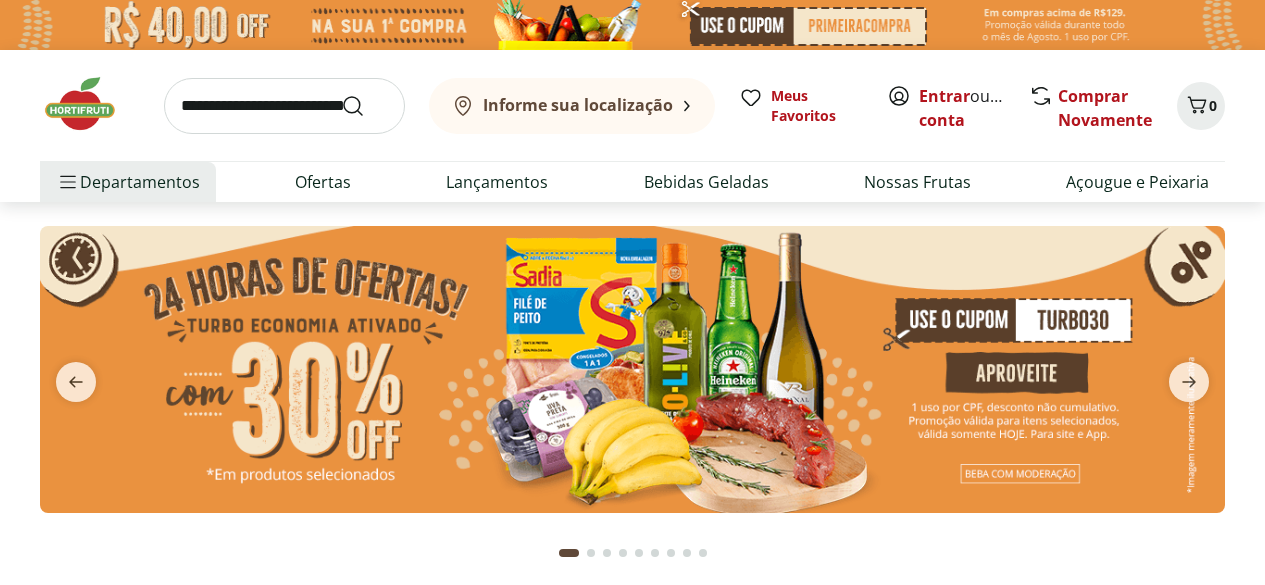 scroll, scrollTop: 0, scrollLeft: 0, axis: both 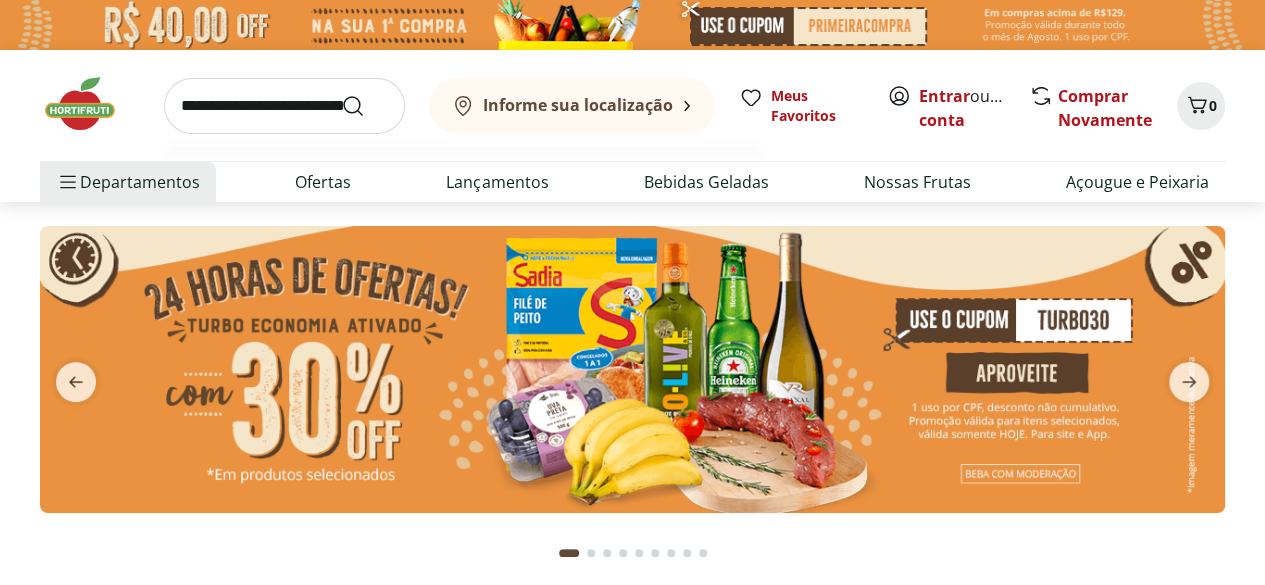 click at bounding box center (284, 106) 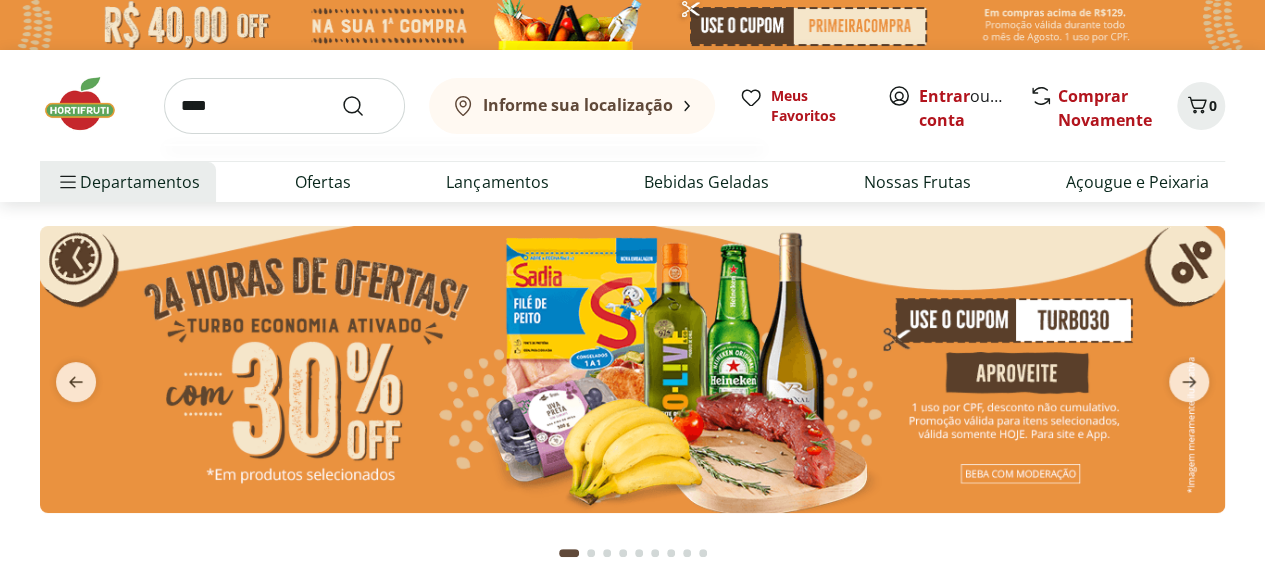 type on "****" 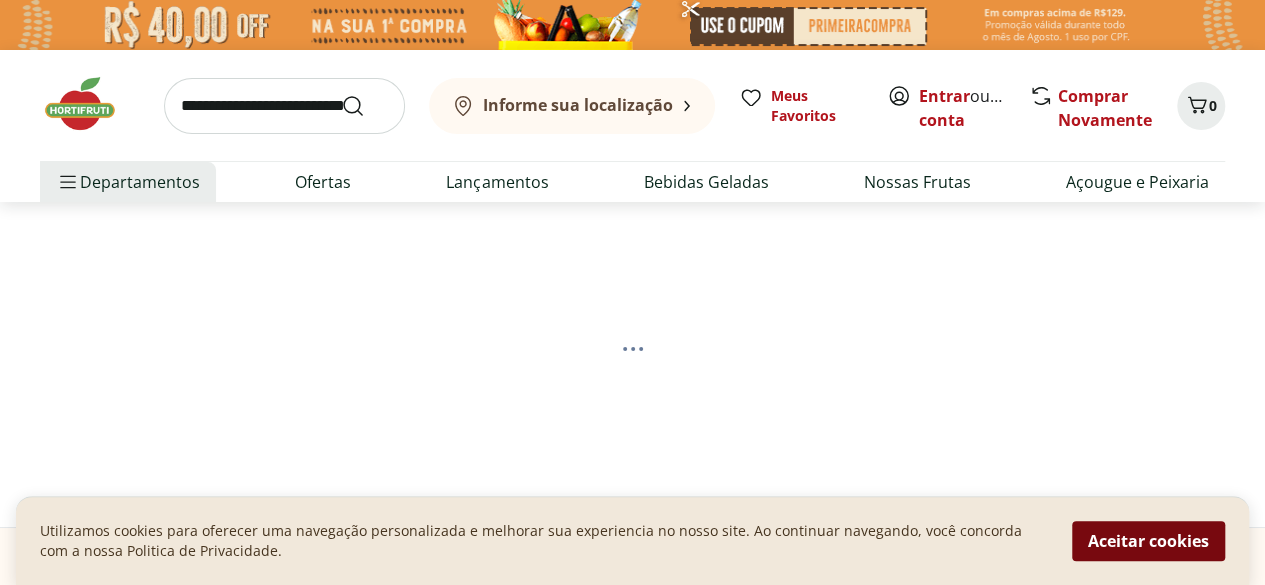 select on "**********" 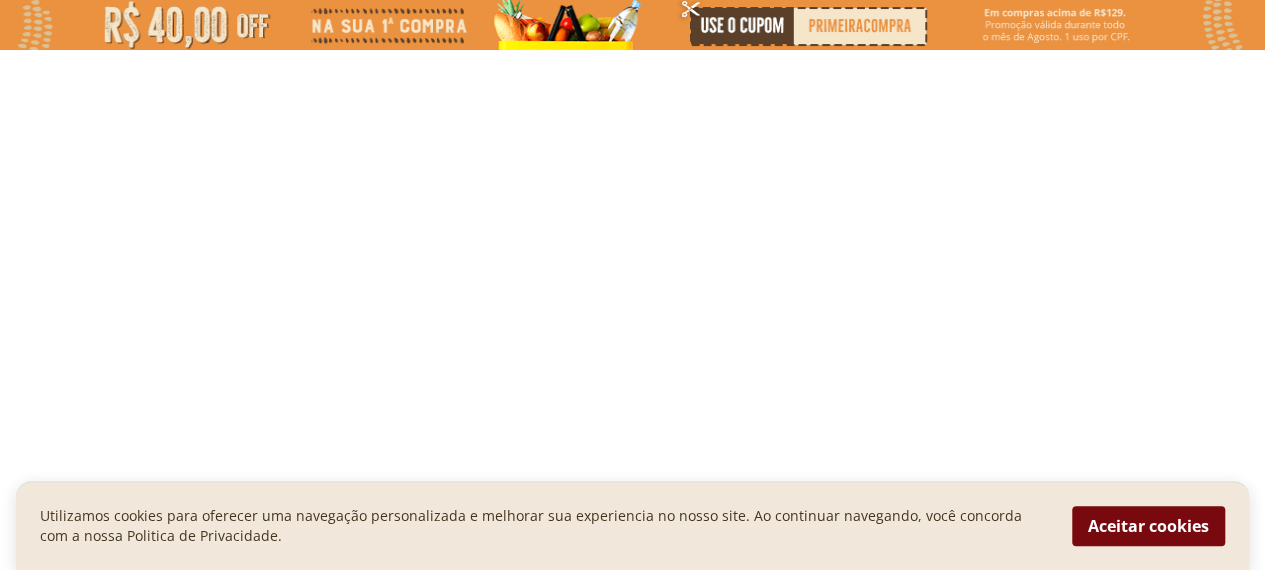 click on "Aceitar cookies" at bounding box center (1148, 526) 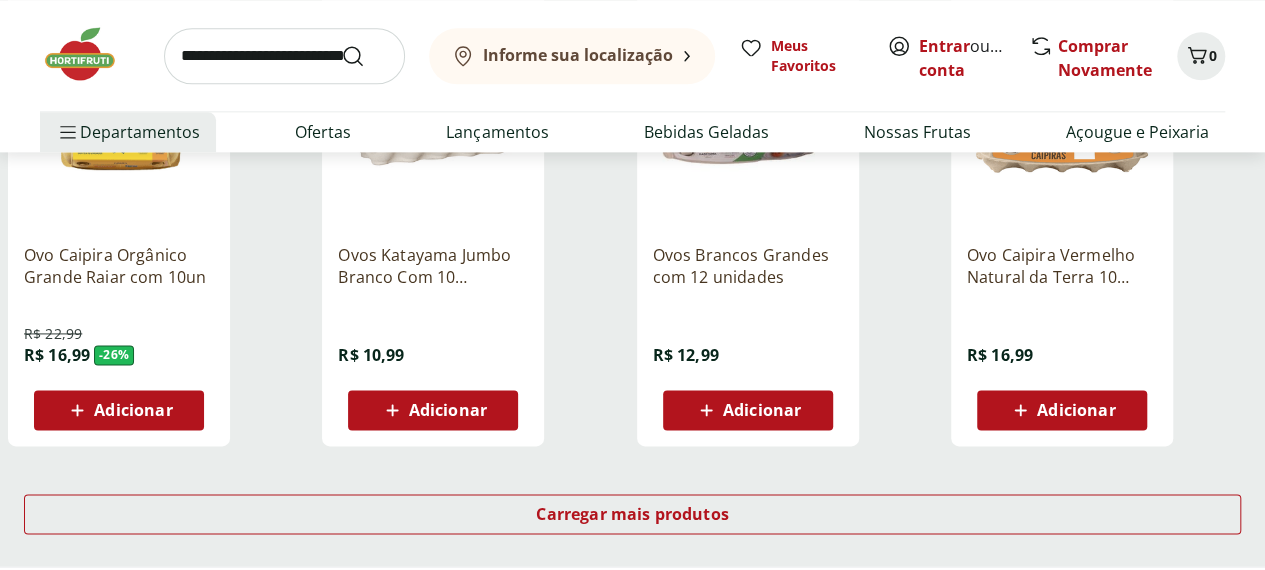 scroll, scrollTop: 1200, scrollLeft: 0, axis: vertical 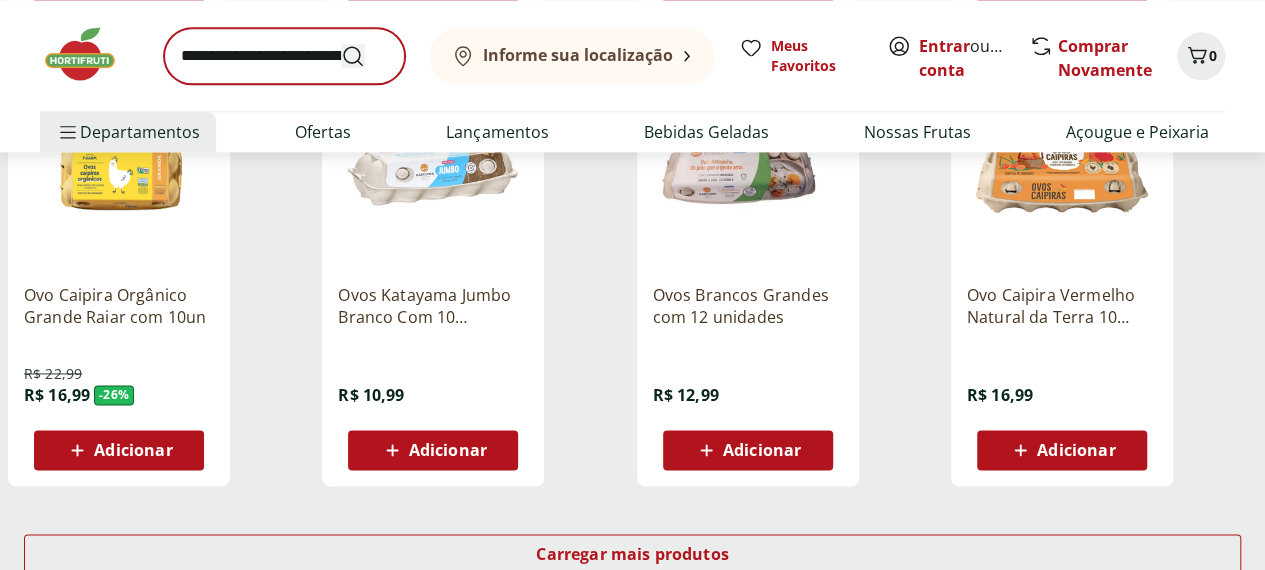 drag, startPoint x: 345, startPoint y: 64, endPoint x: 332, endPoint y: 63, distance: 13.038404 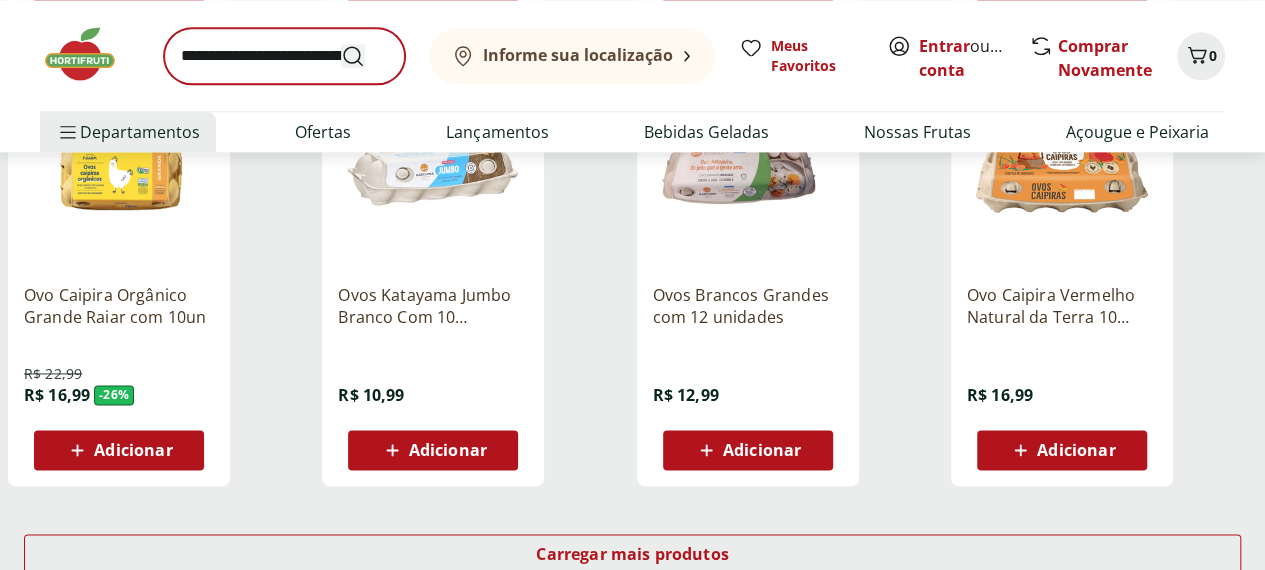 click 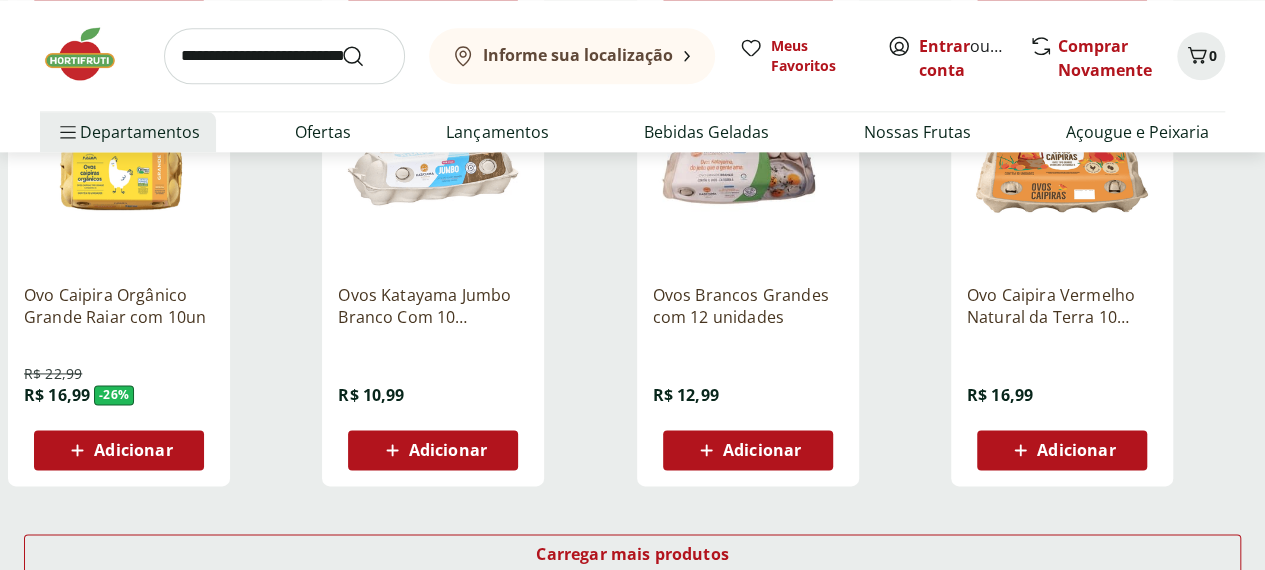 click at bounding box center (284, 56) 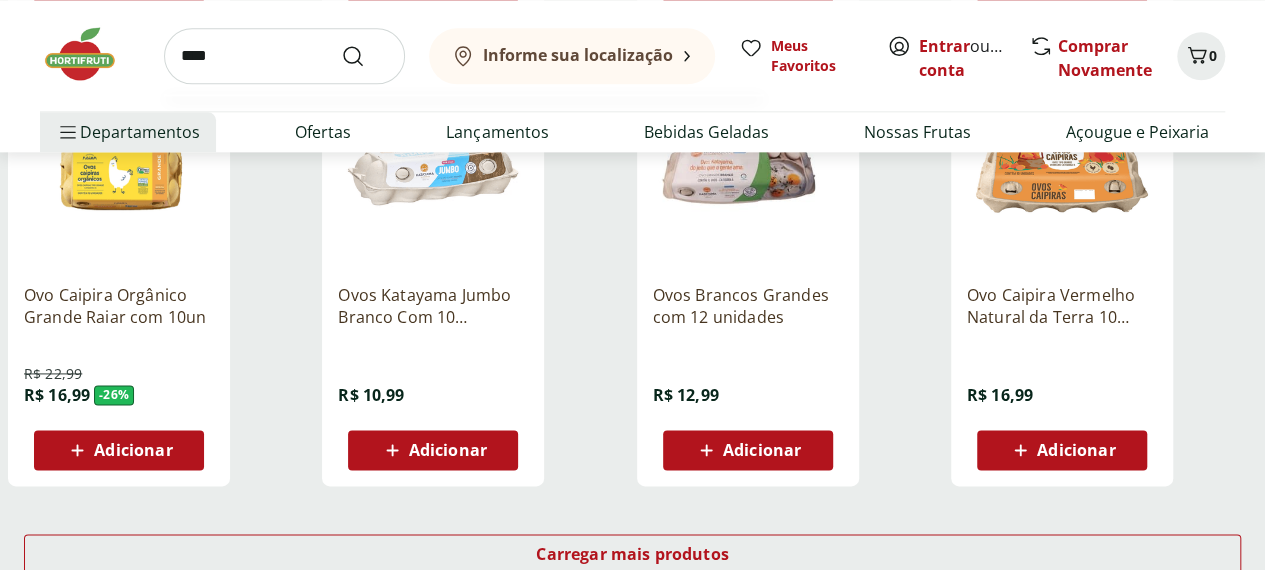 type on "****" 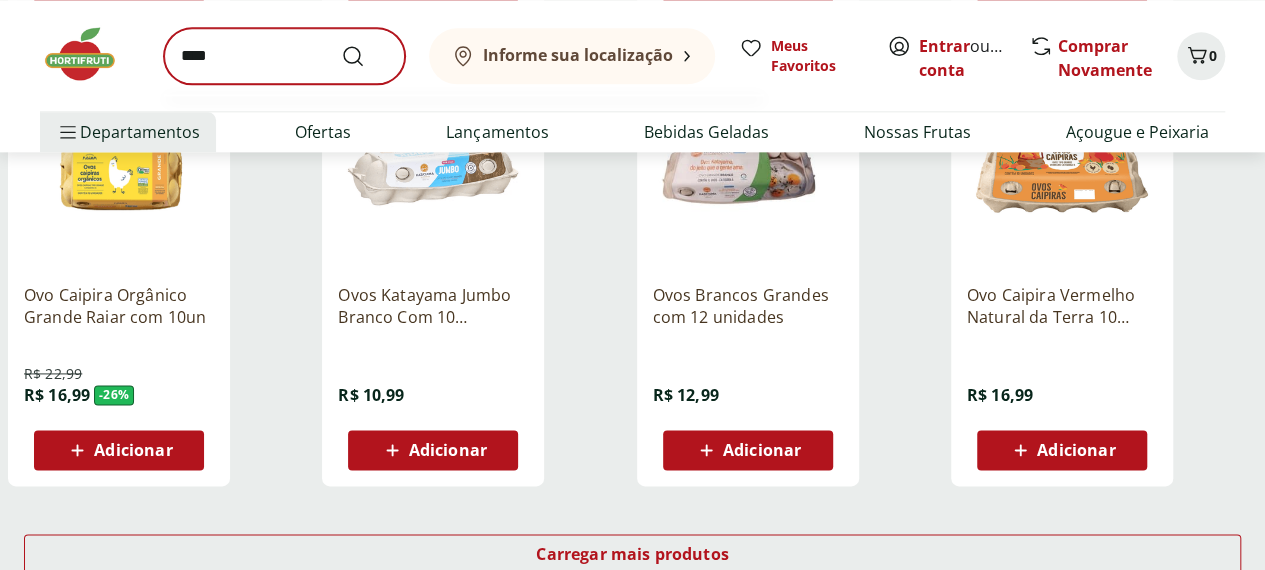 scroll, scrollTop: 0, scrollLeft: 0, axis: both 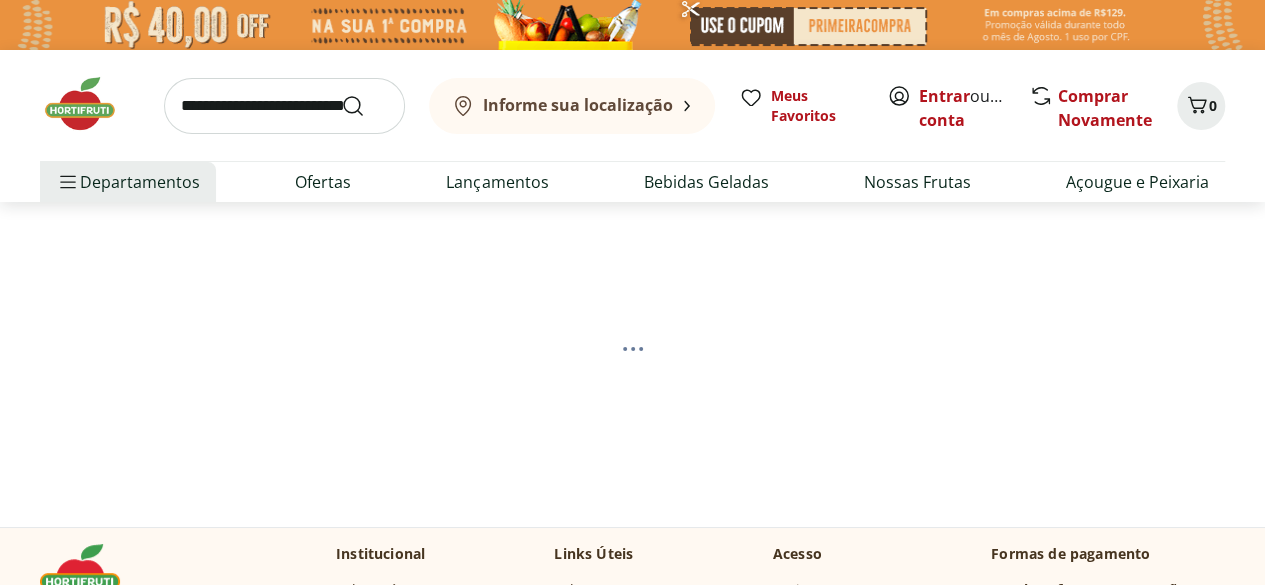 select on "**********" 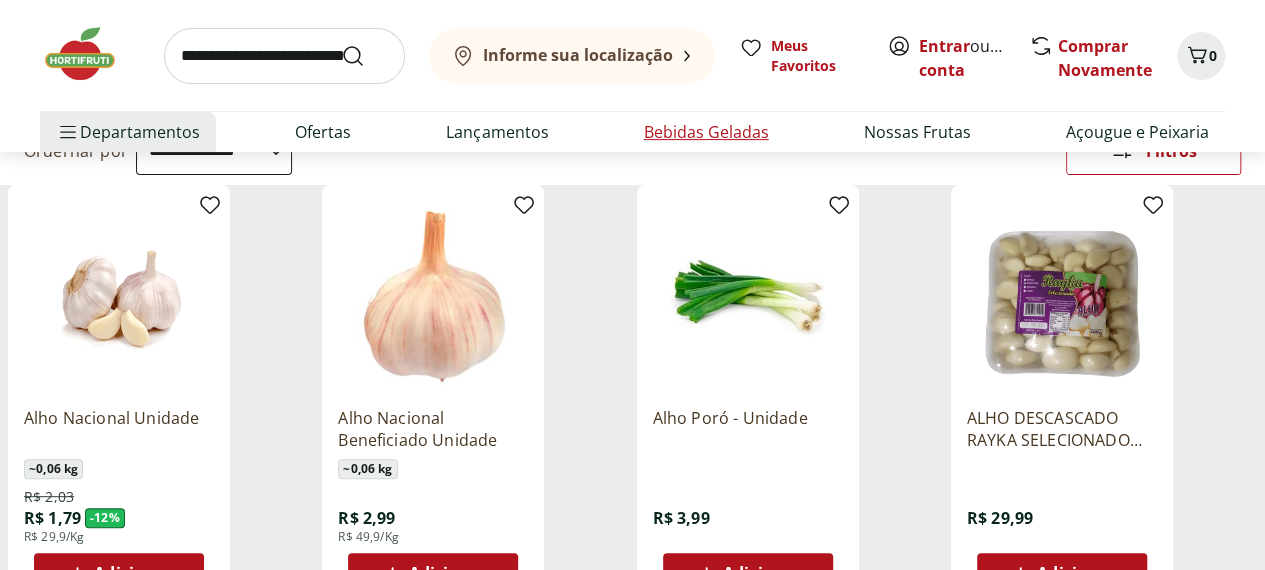 scroll, scrollTop: 0, scrollLeft: 0, axis: both 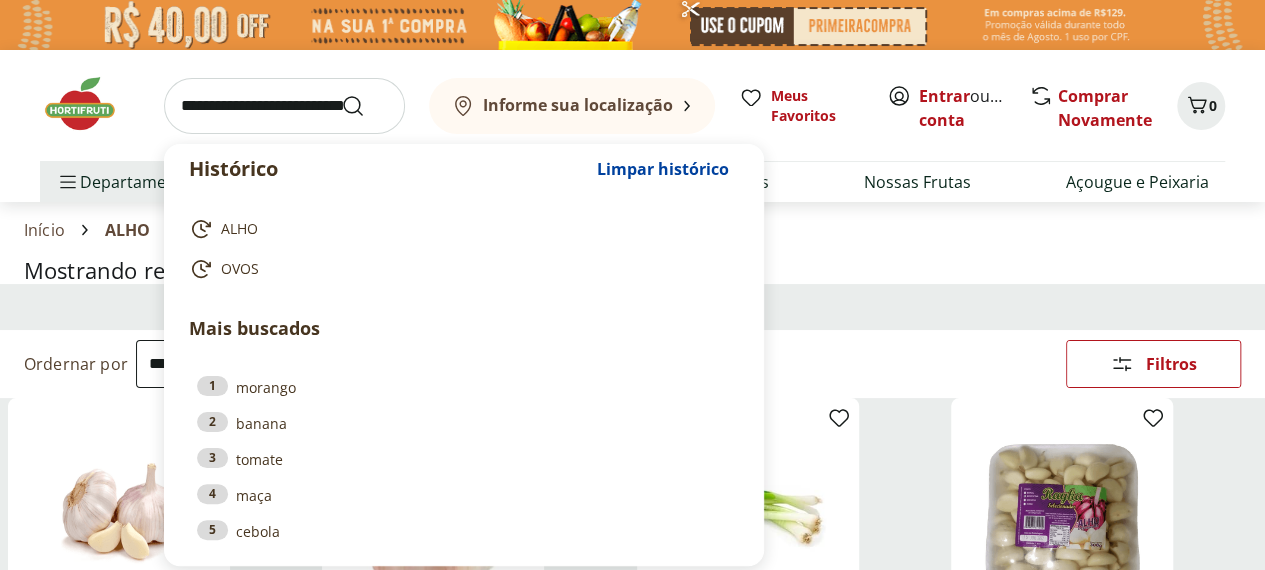 click at bounding box center [284, 106] 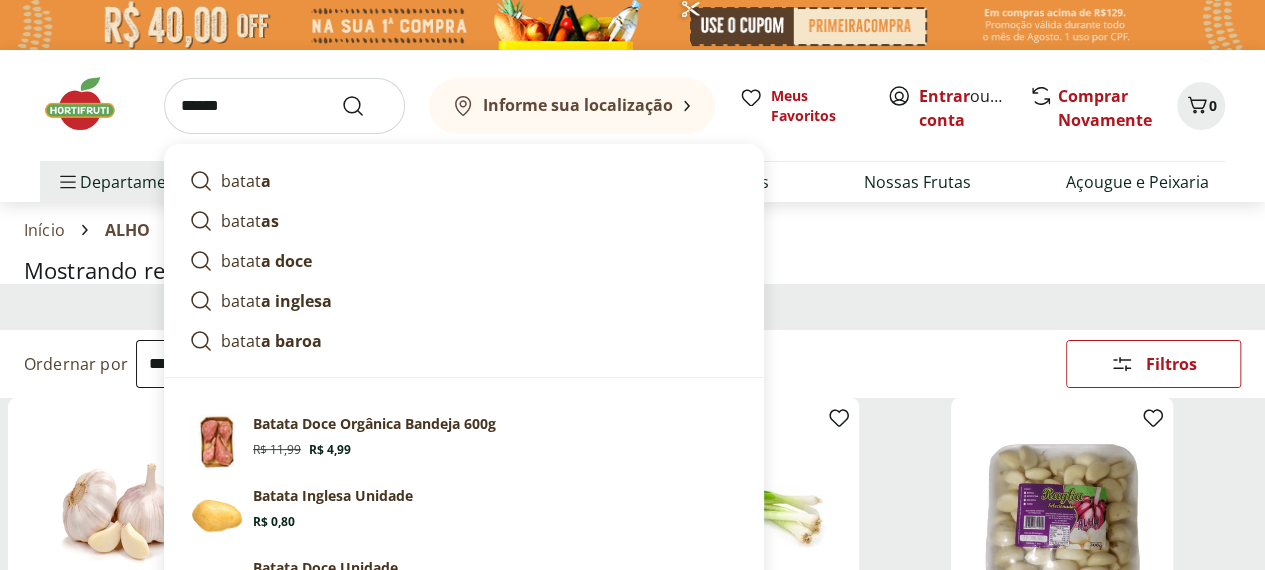 type on "******" 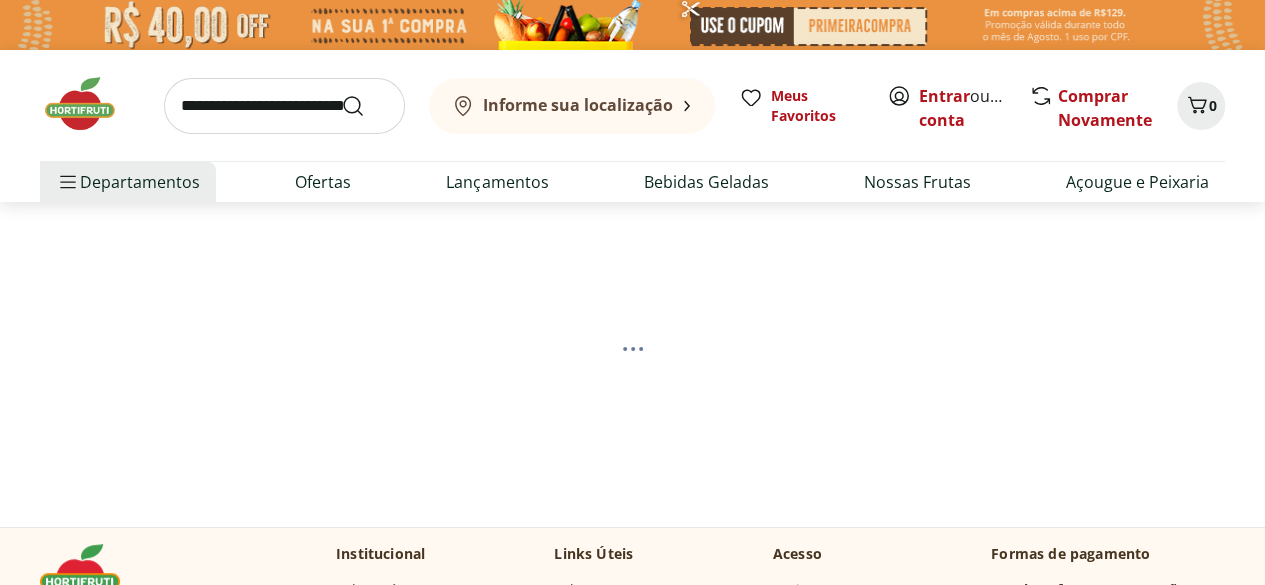 select on "**********" 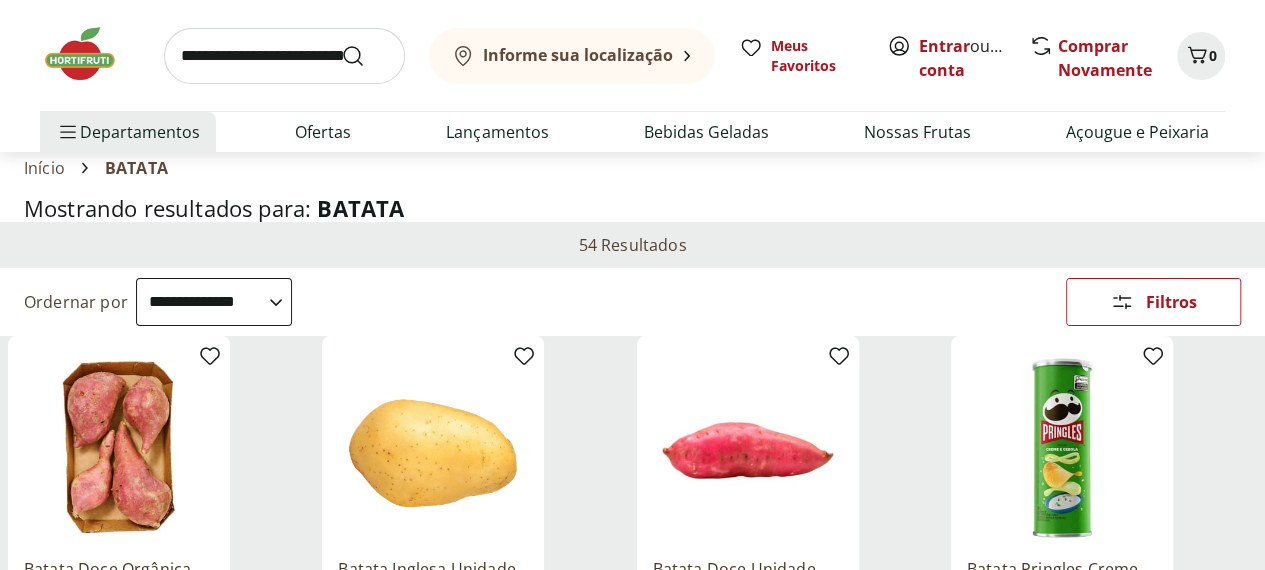 scroll, scrollTop: 0, scrollLeft: 0, axis: both 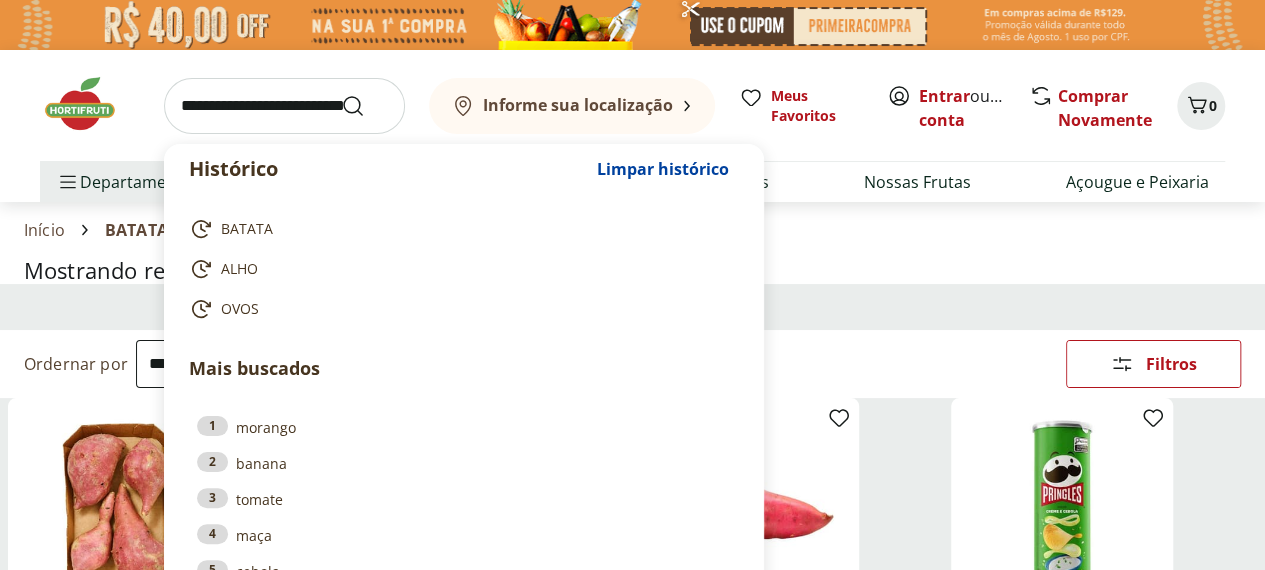 click at bounding box center (284, 106) 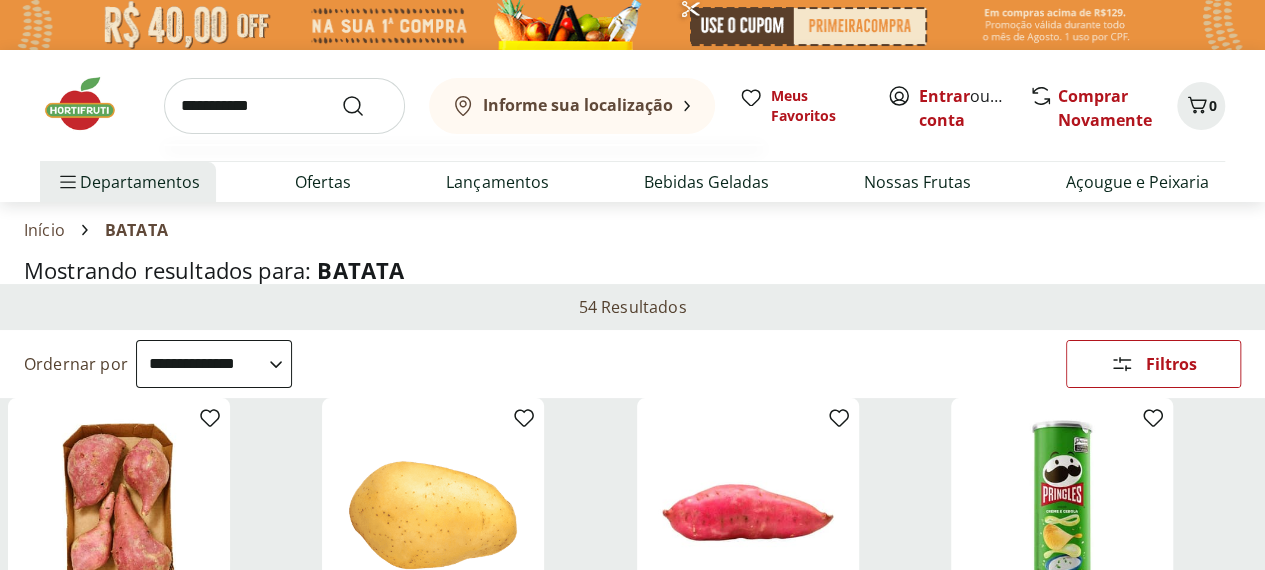 type on "**********" 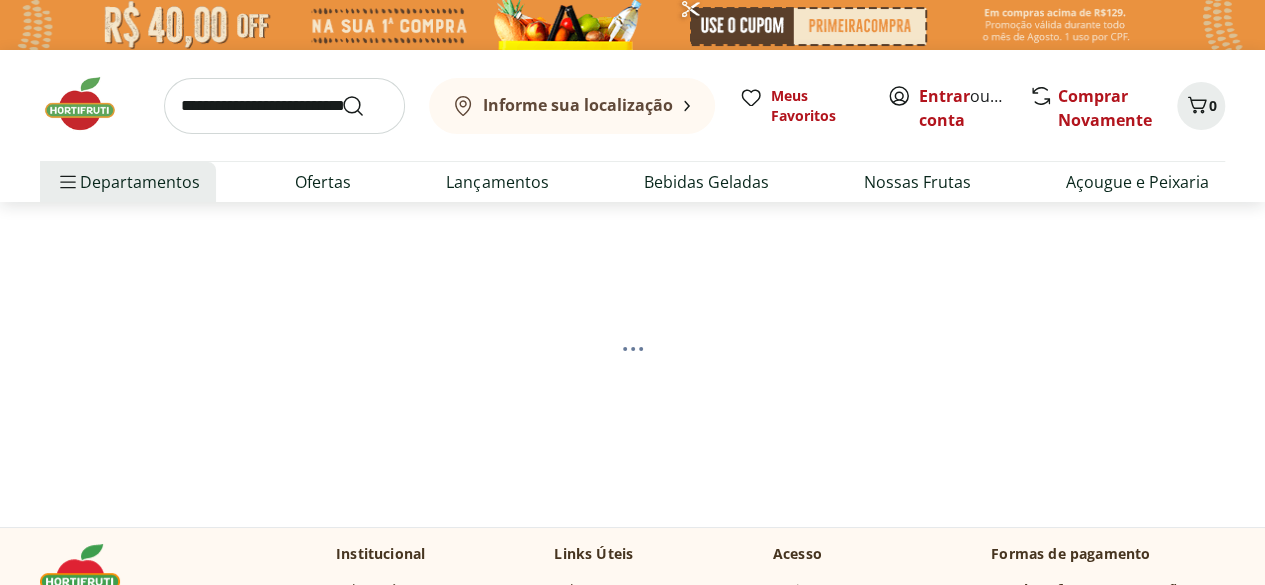 select on "**********" 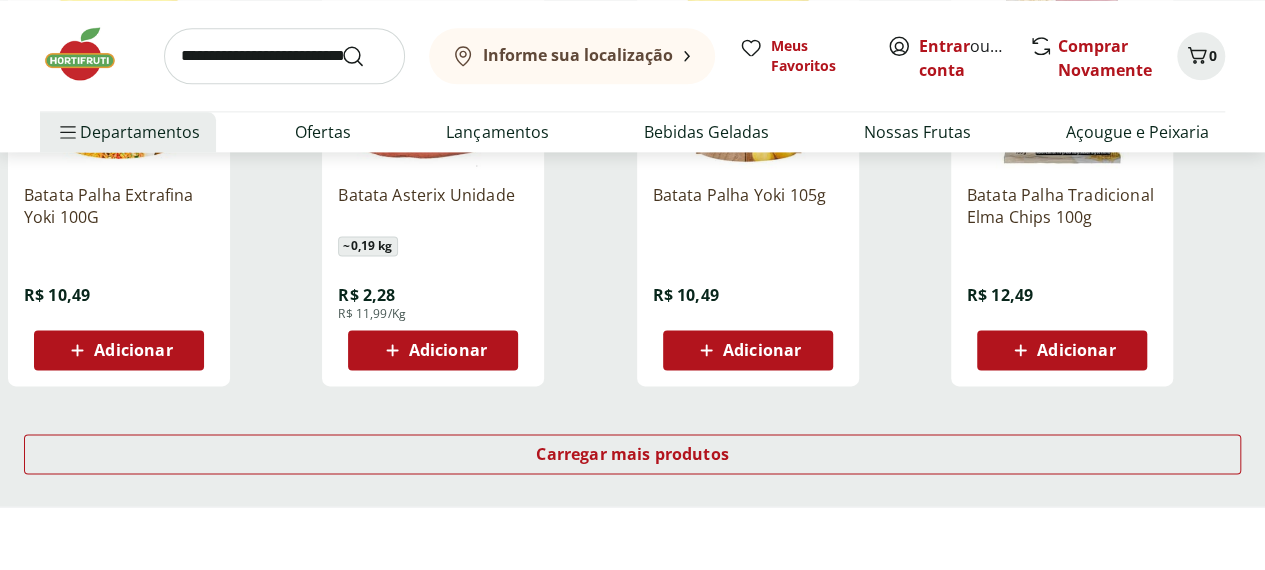 scroll, scrollTop: 1200, scrollLeft: 0, axis: vertical 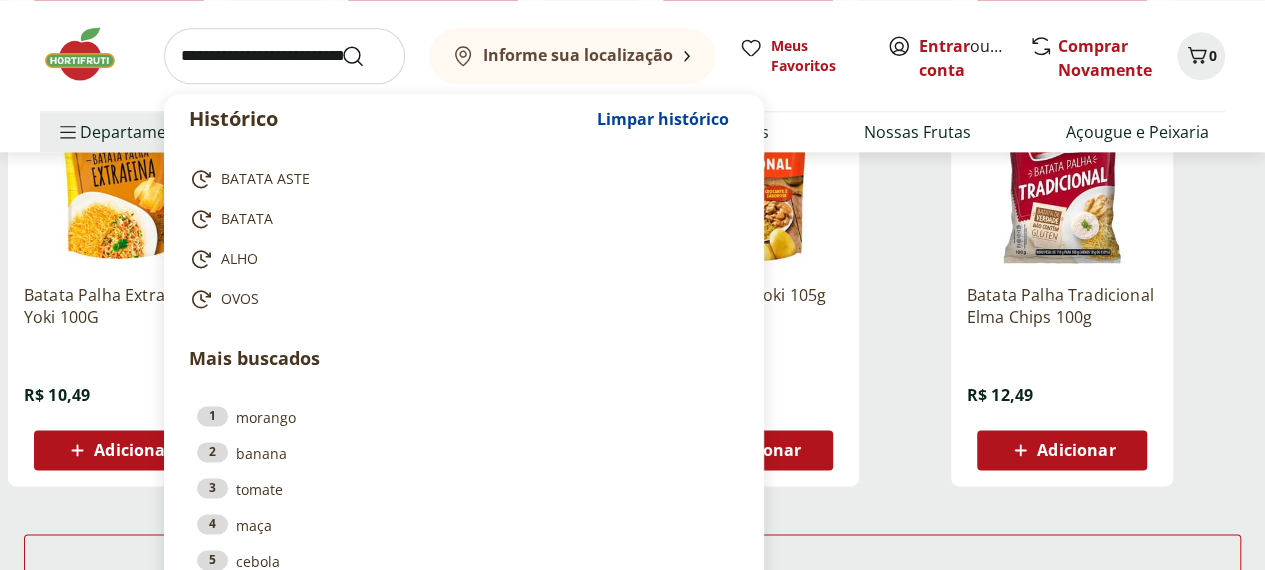 click at bounding box center [284, 56] 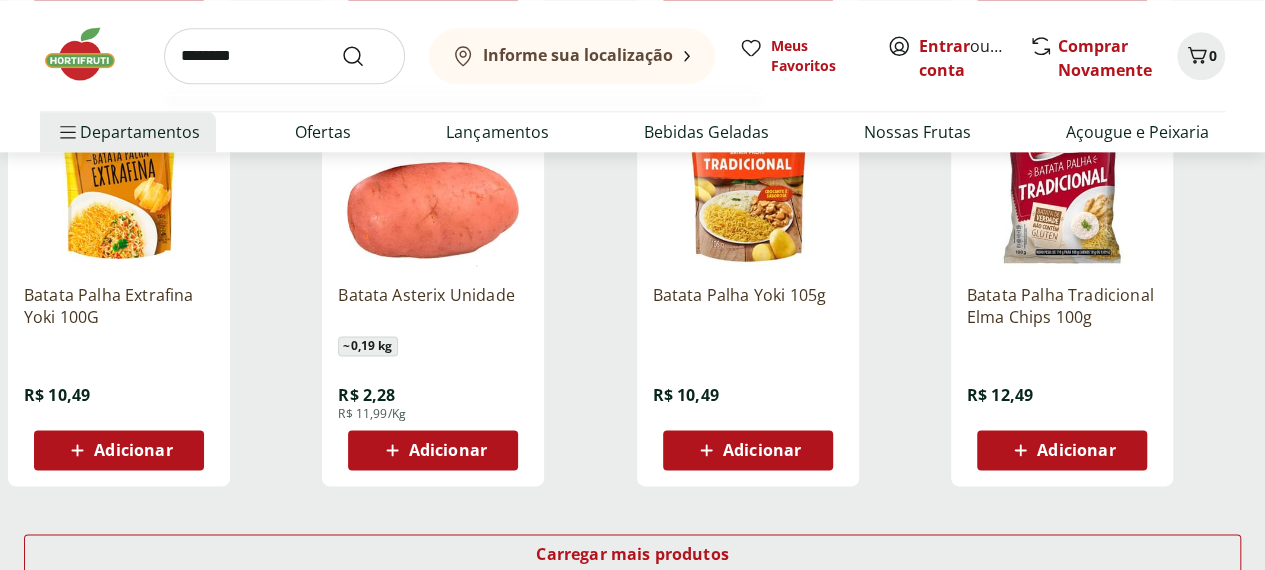 type on "********" 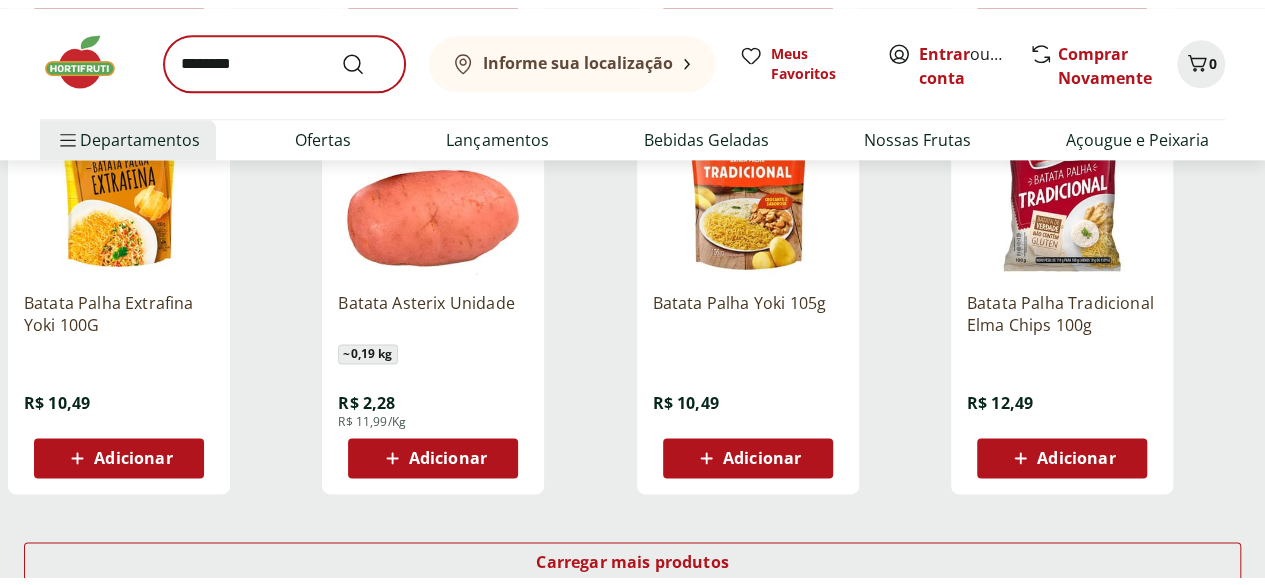 scroll, scrollTop: 0, scrollLeft: 0, axis: both 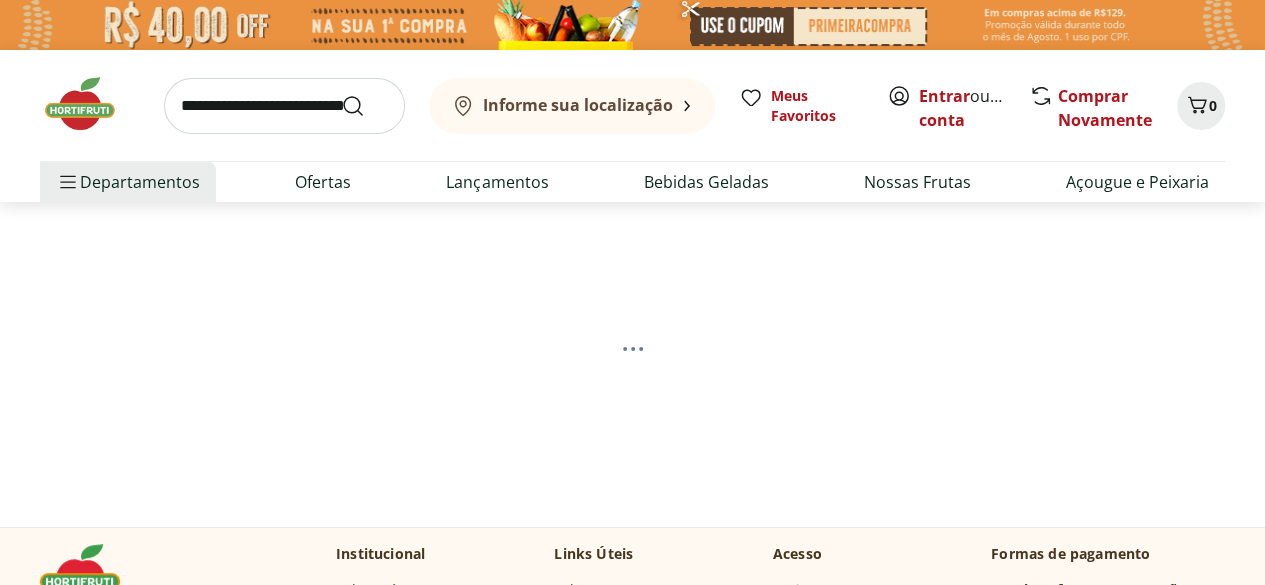 select on "**********" 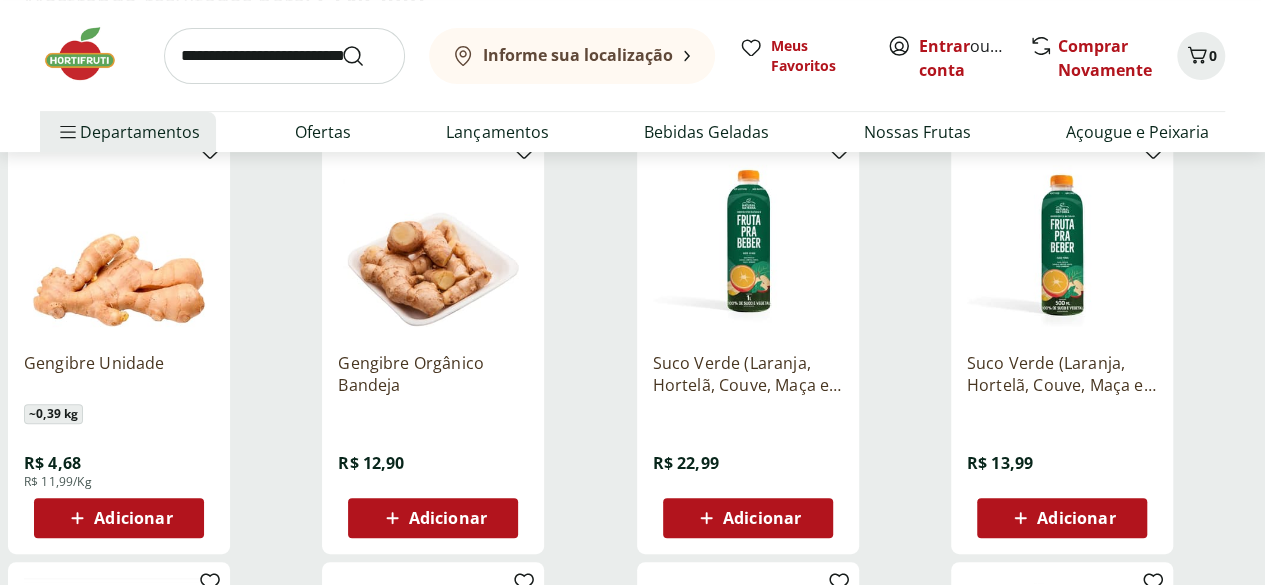 scroll, scrollTop: 300, scrollLeft: 0, axis: vertical 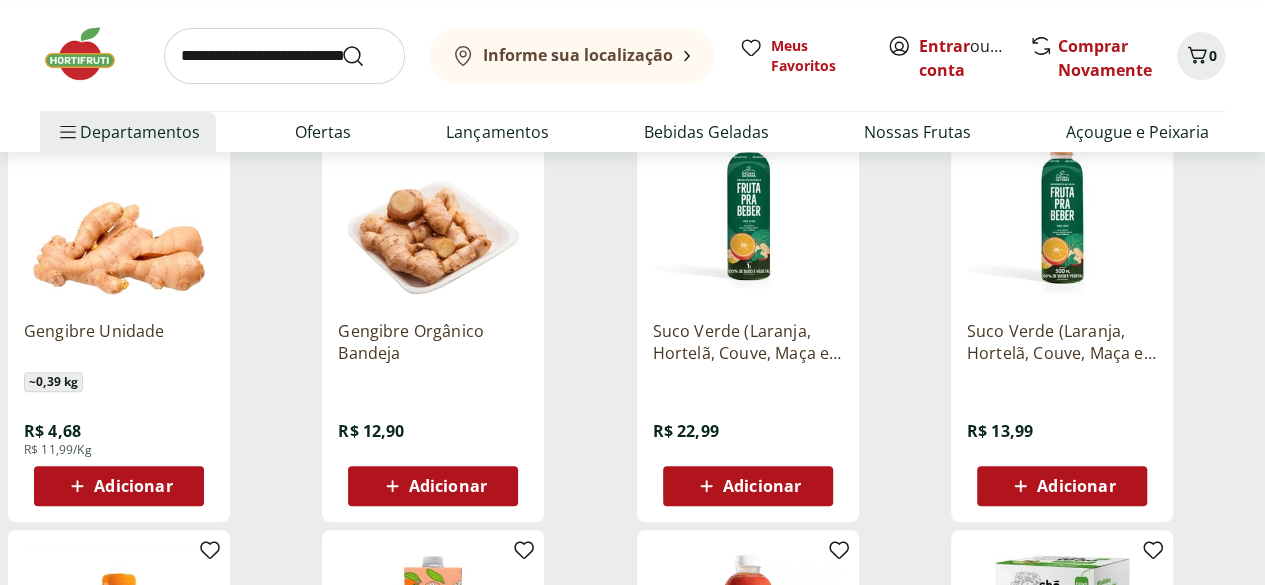 click at bounding box center [284, 56] 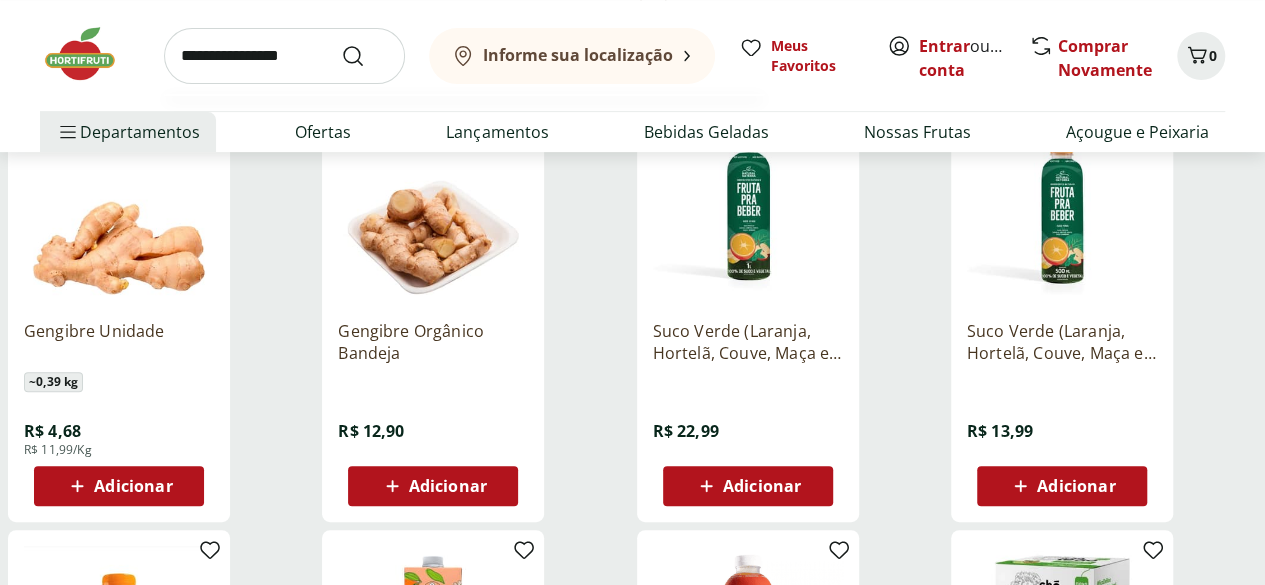 type on "**********" 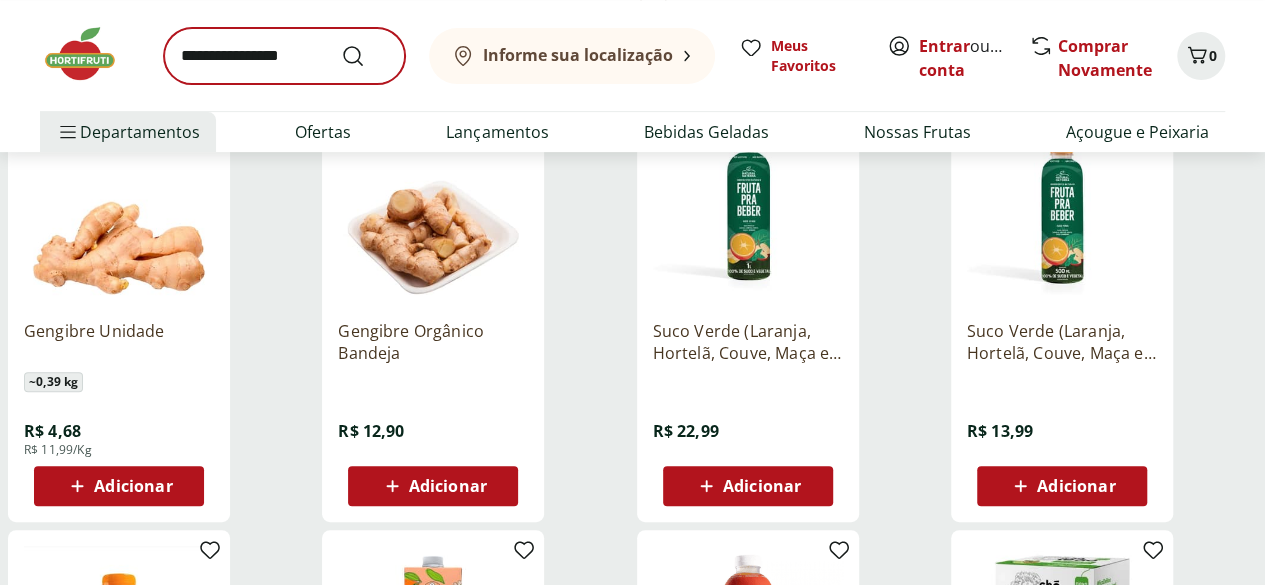 scroll, scrollTop: 0, scrollLeft: 0, axis: both 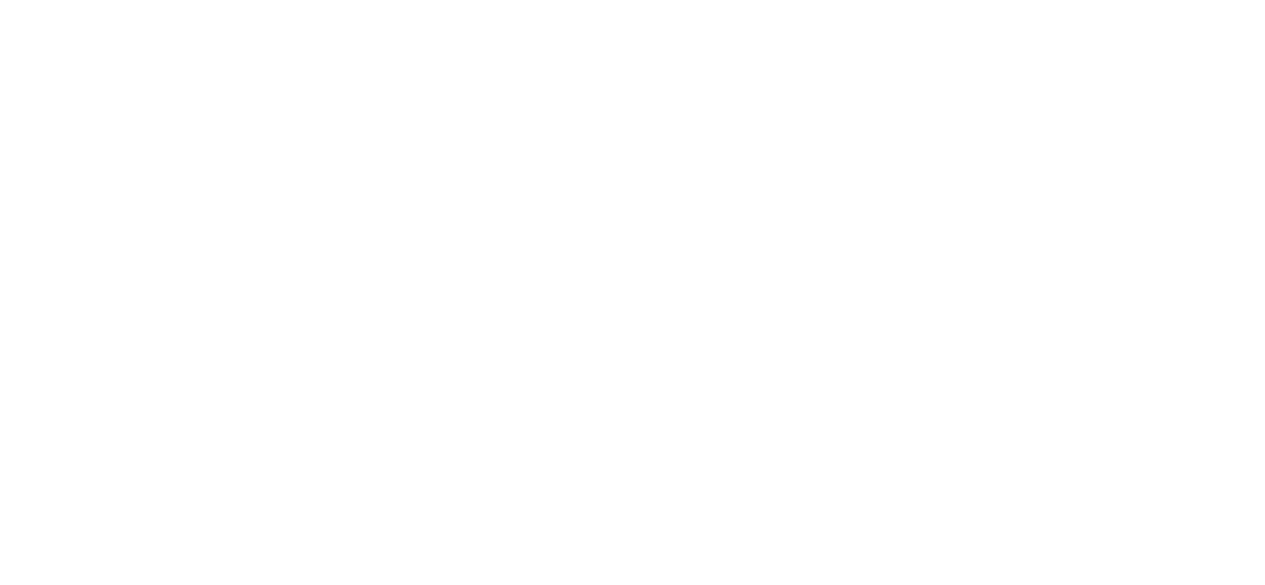 select on "**********" 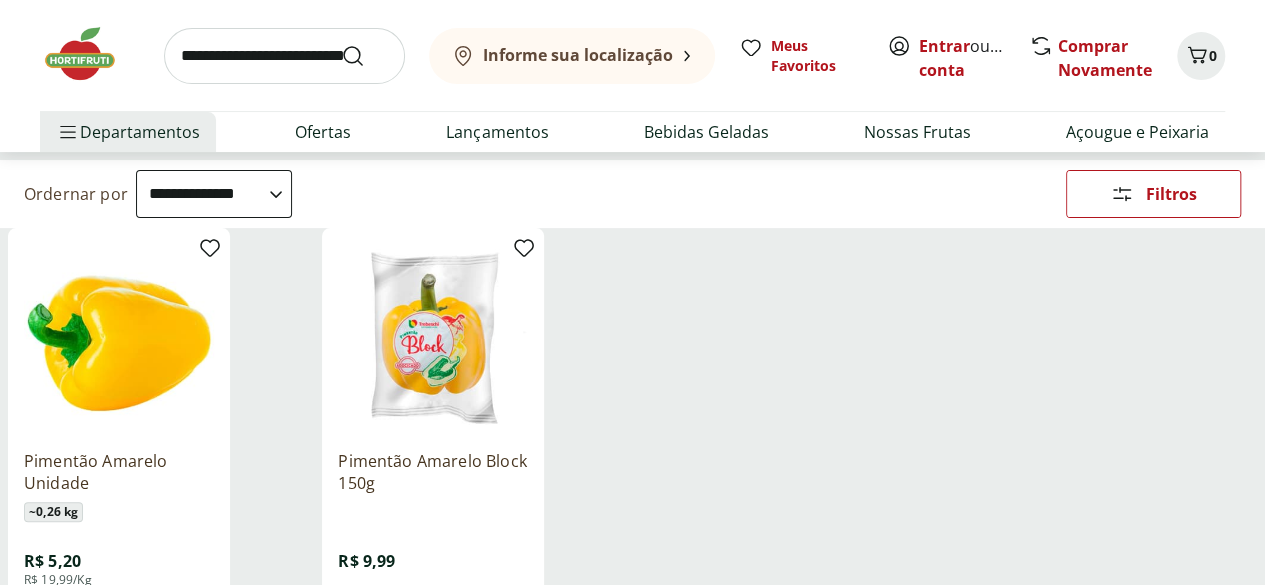 scroll, scrollTop: 200, scrollLeft: 0, axis: vertical 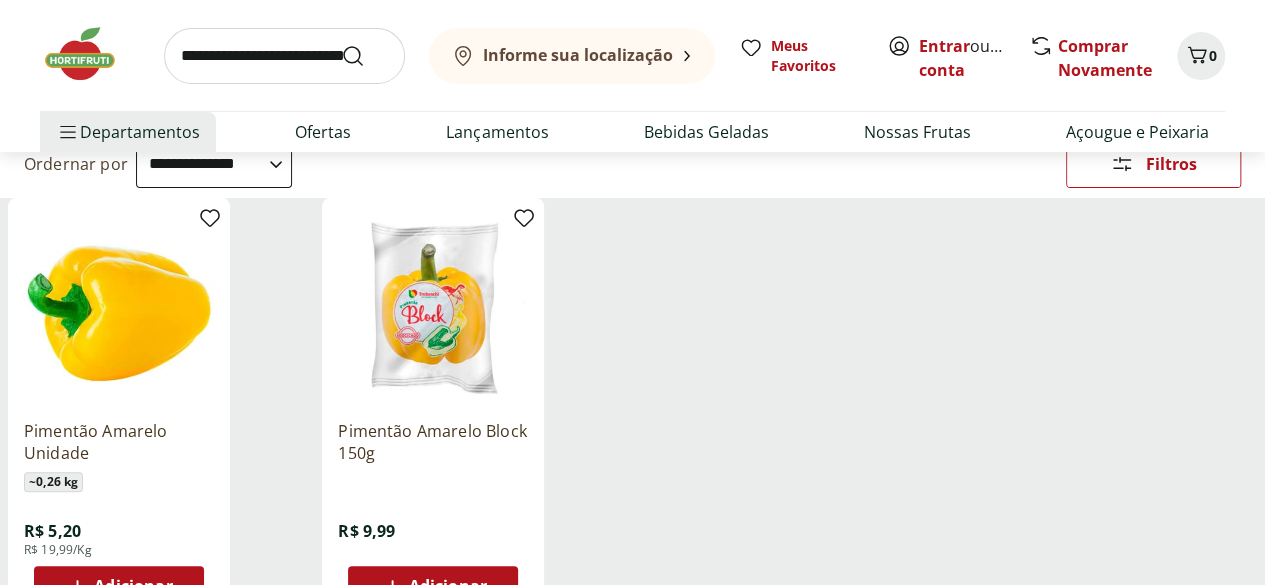 click at bounding box center (284, 56) 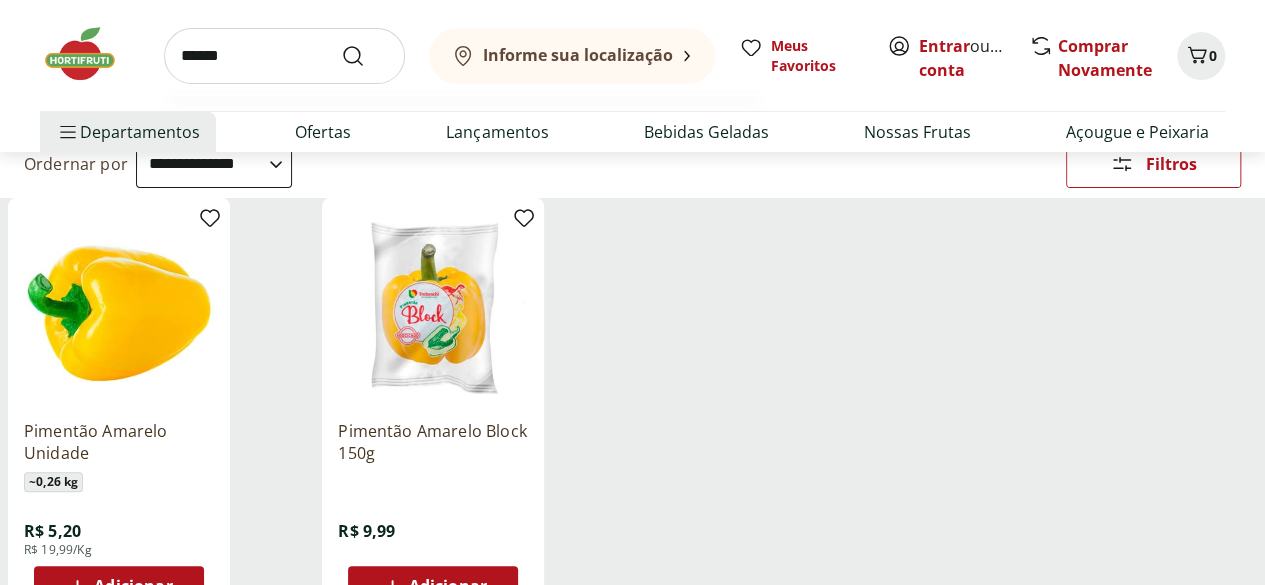 type on "******" 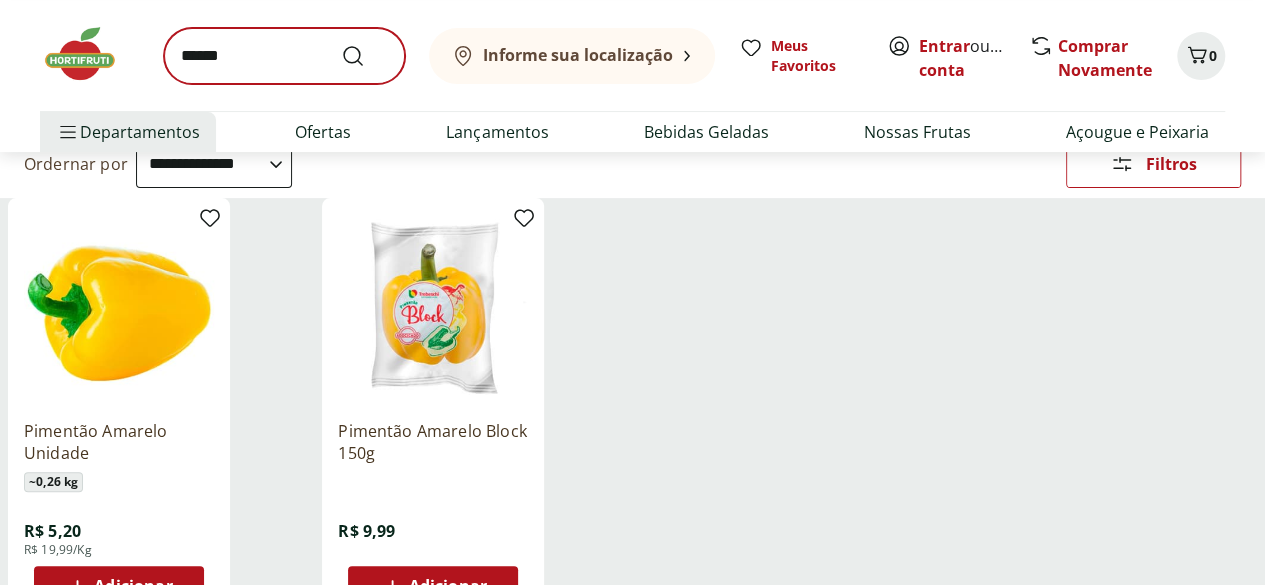 scroll, scrollTop: 0, scrollLeft: 0, axis: both 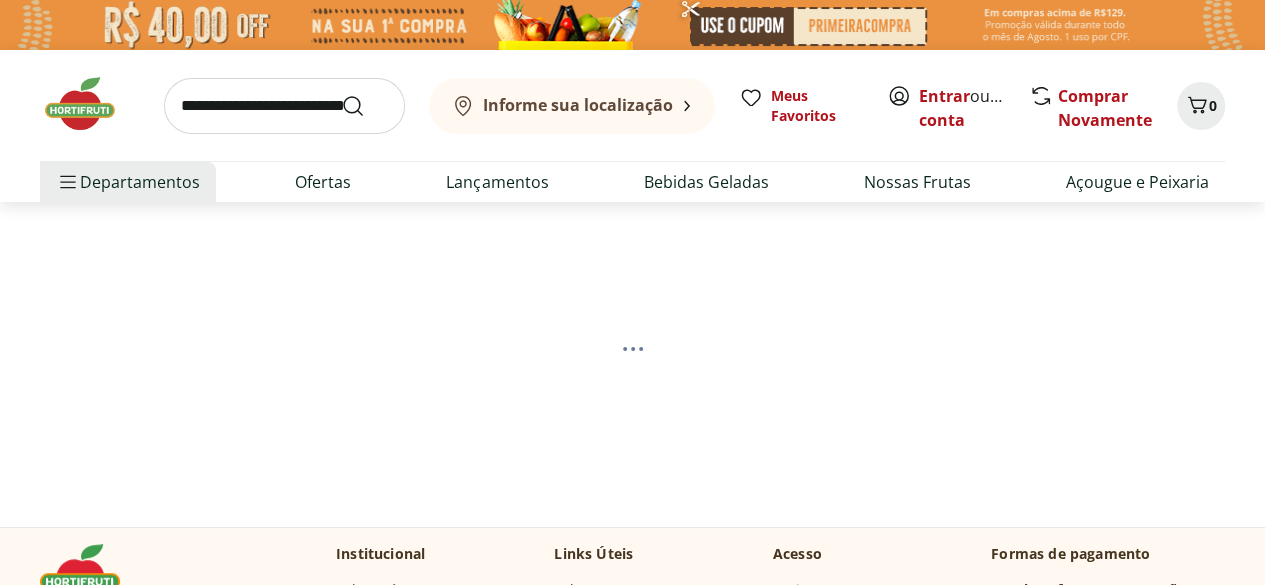 select on "**********" 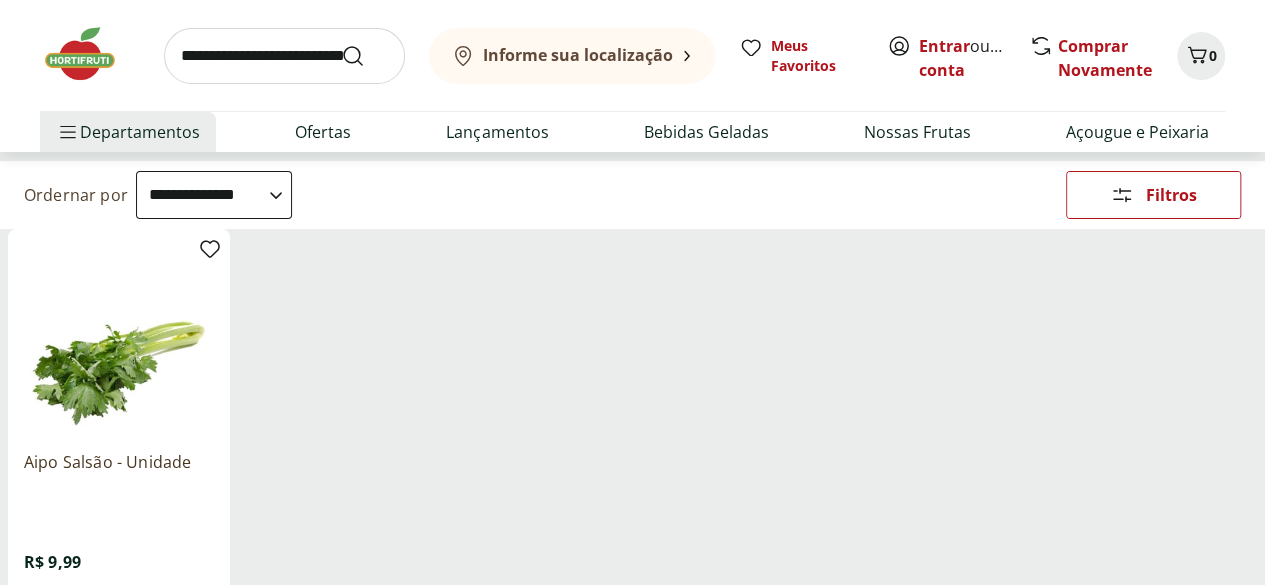 scroll, scrollTop: 300, scrollLeft: 0, axis: vertical 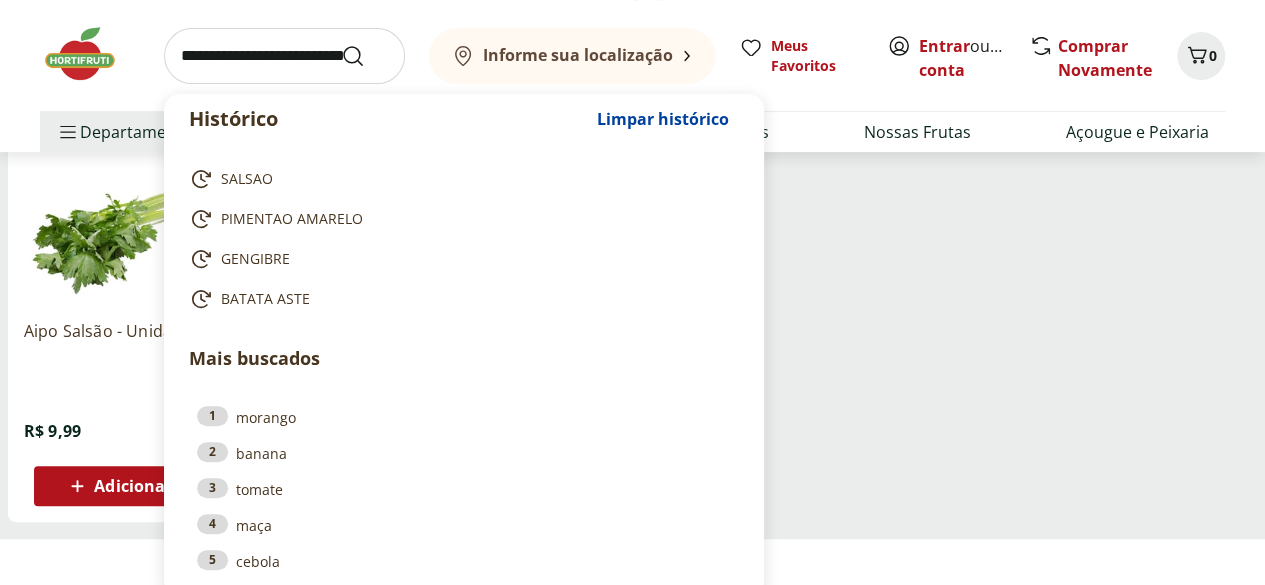 click at bounding box center (284, 56) 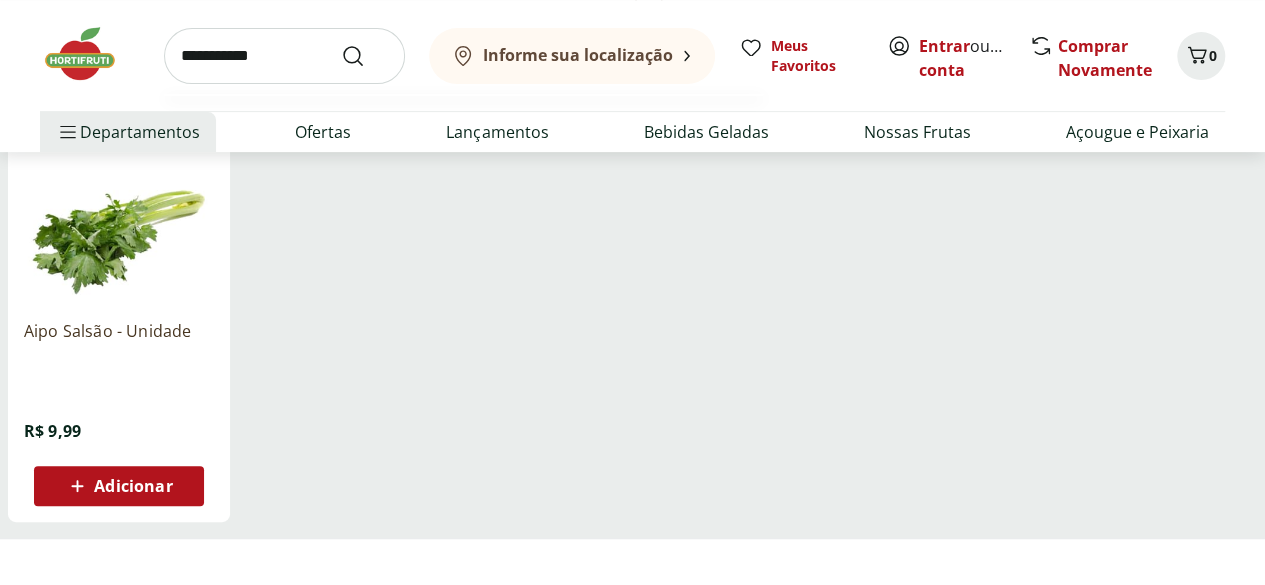 type on "**********" 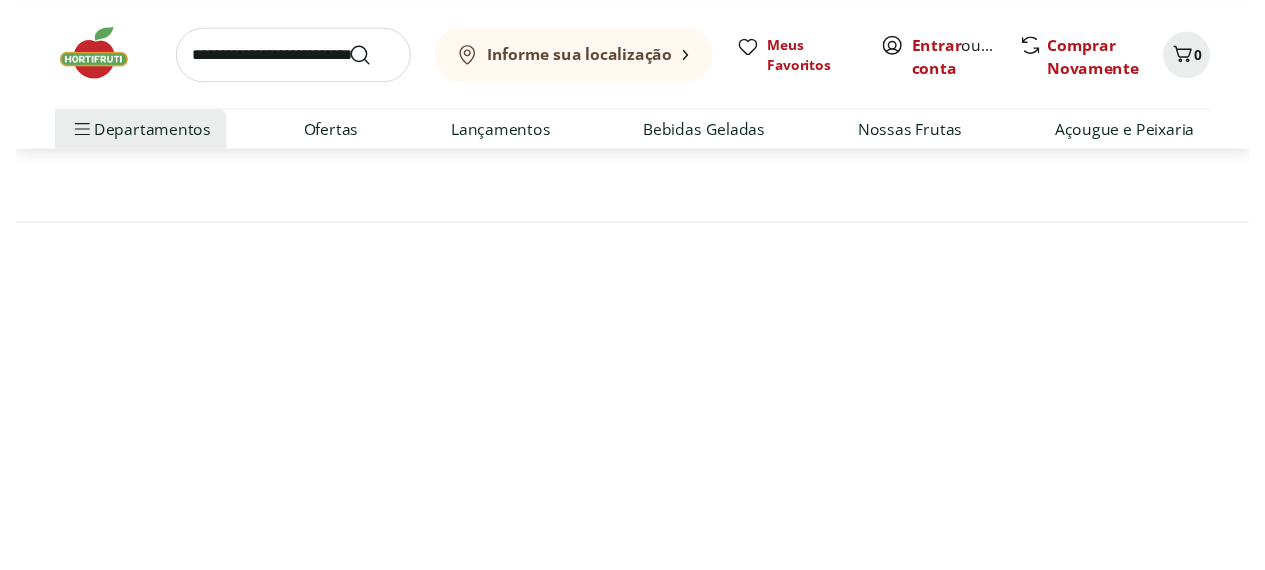 scroll, scrollTop: 0, scrollLeft: 0, axis: both 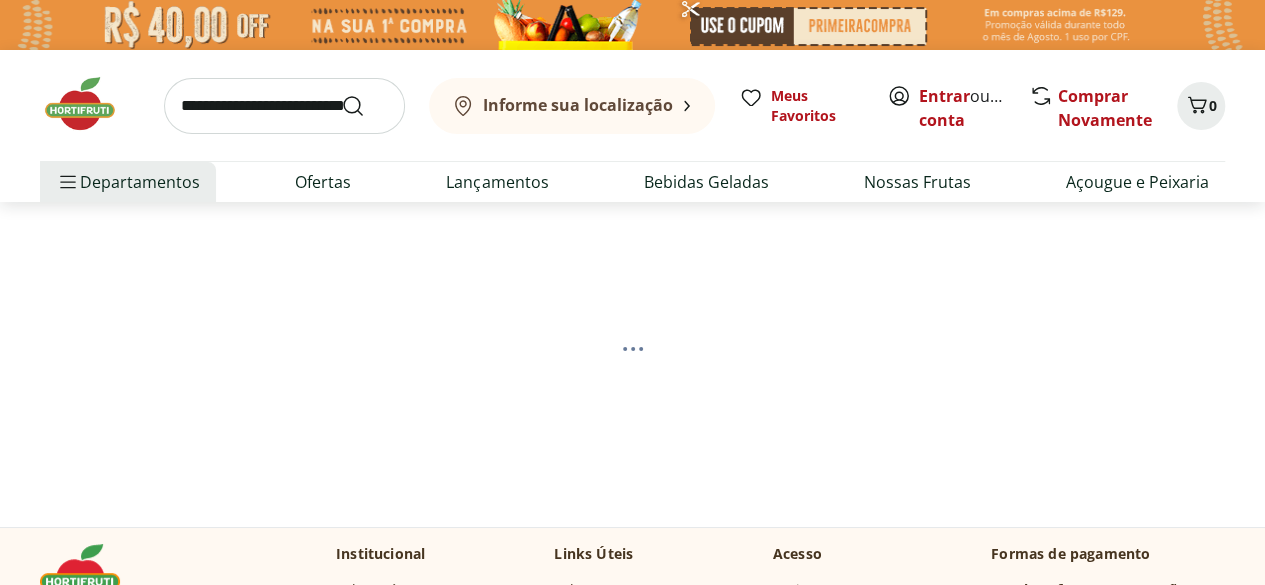 select on "**********" 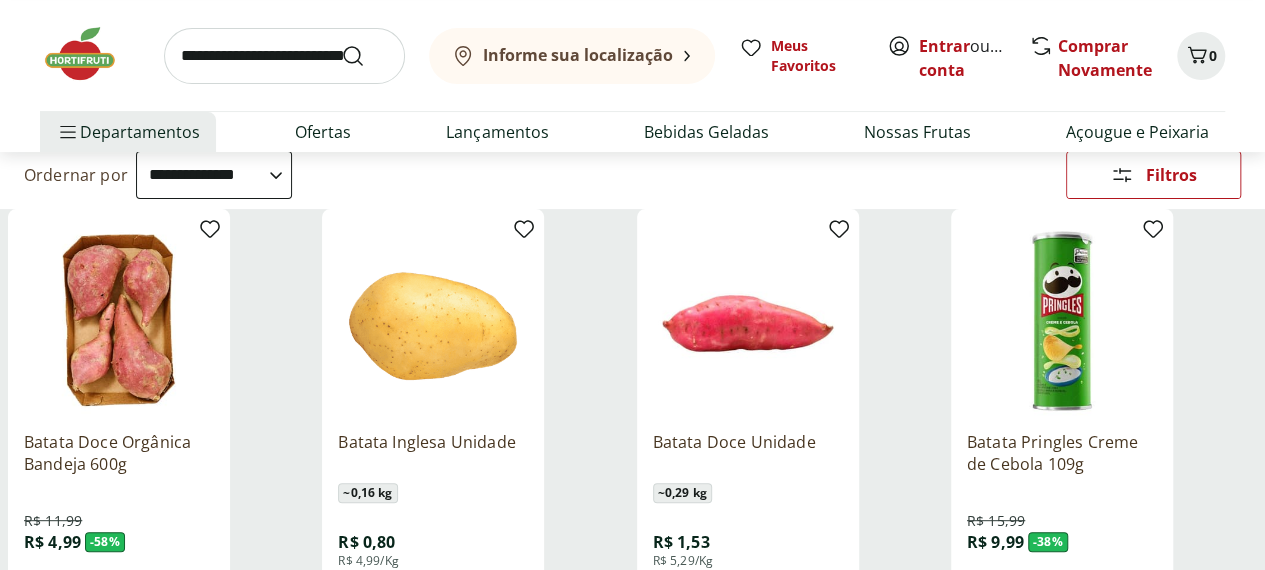 scroll, scrollTop: 300, scrollLeft: 0, axis: vertical 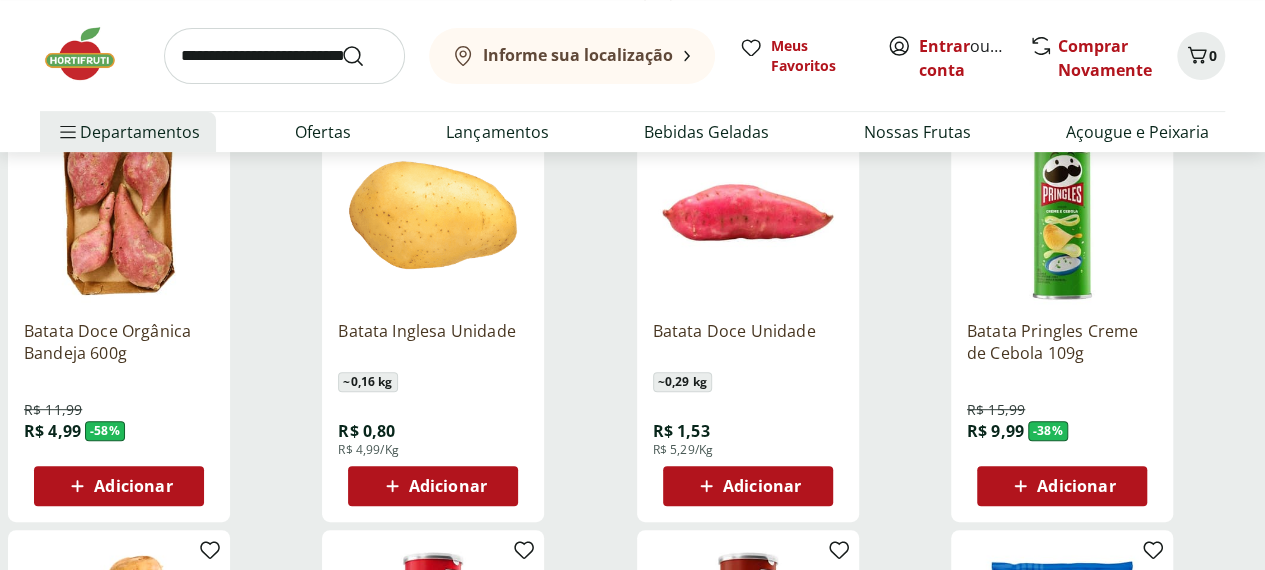 click on "Informe sua localização Meus Favoritos Entrar  ou  Criar conta Comprar Novamente 0" at bounding box center (632, 55) 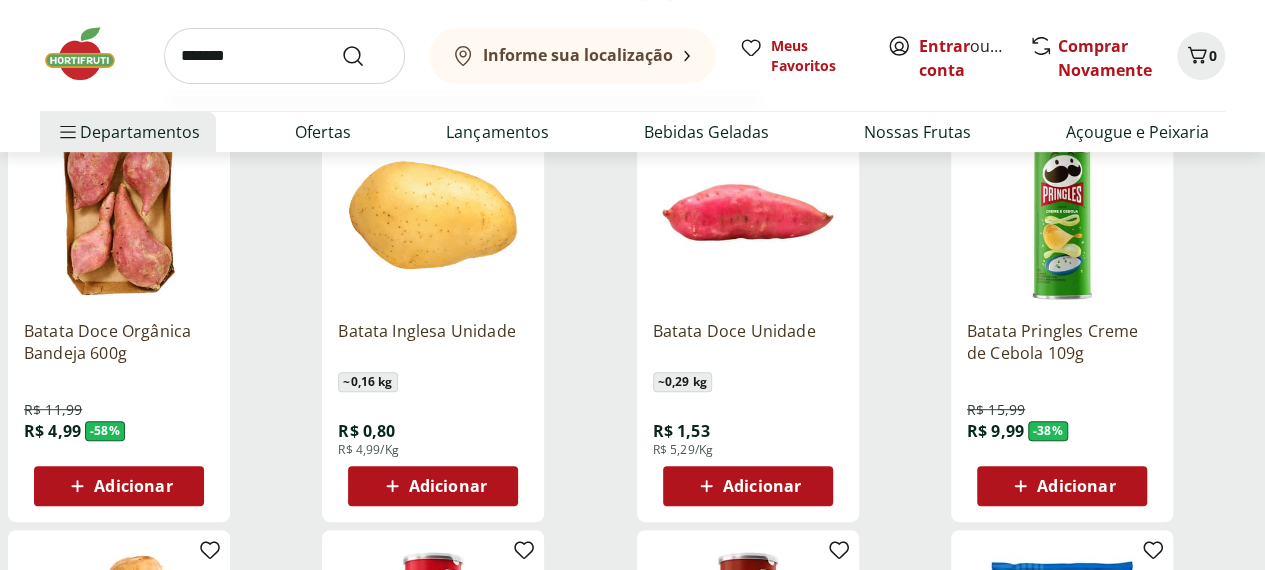 type on "*******" 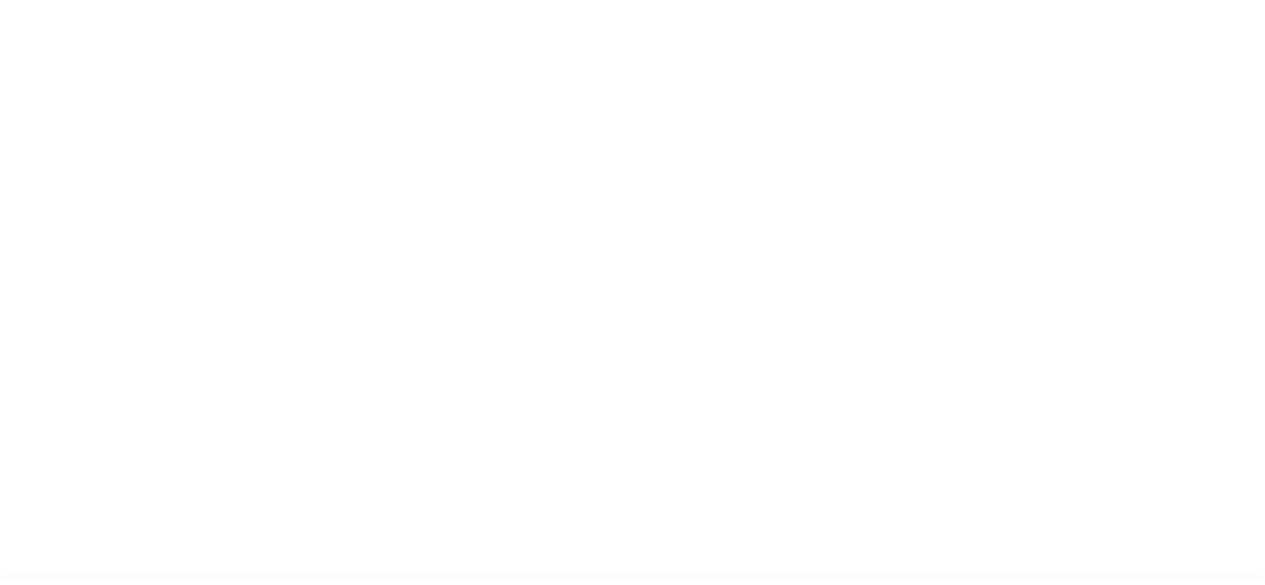 scroll, scrollTop: 0, scrollLeft: 0, axis: both 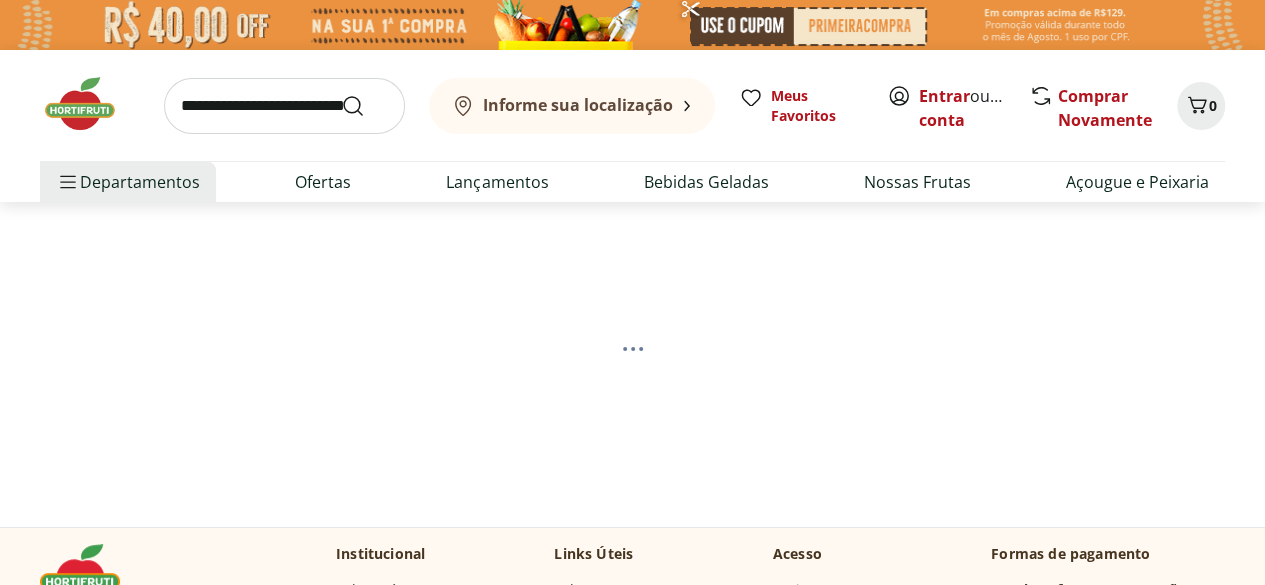 select on "**********" 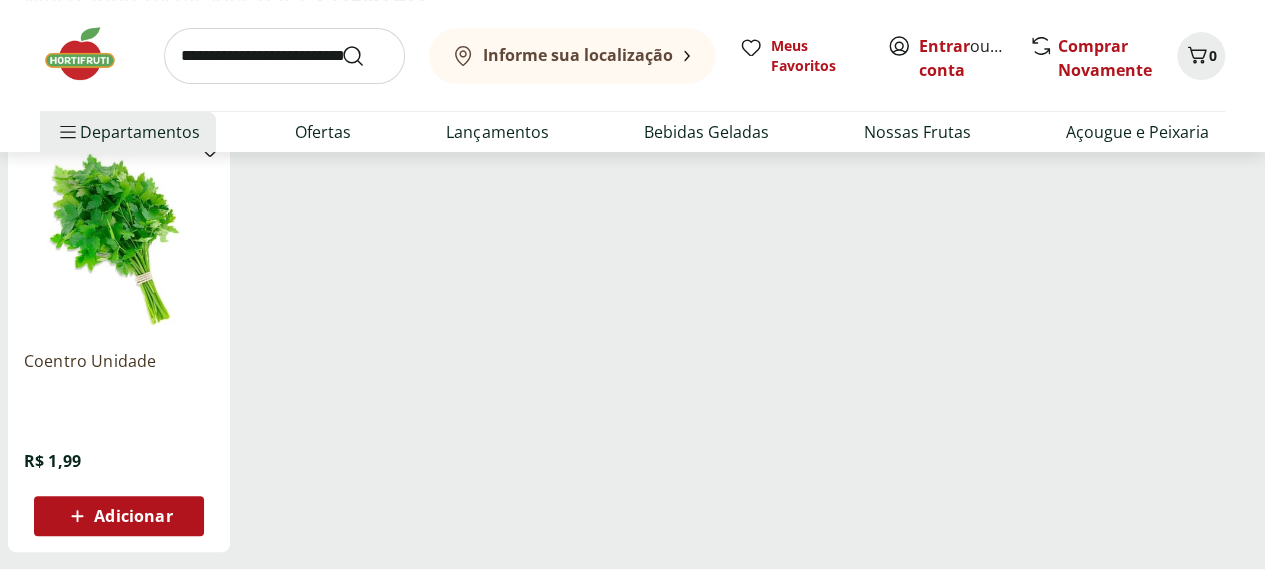scroll, scrollTop: 300, scrollLeft: 0, axis: vertical 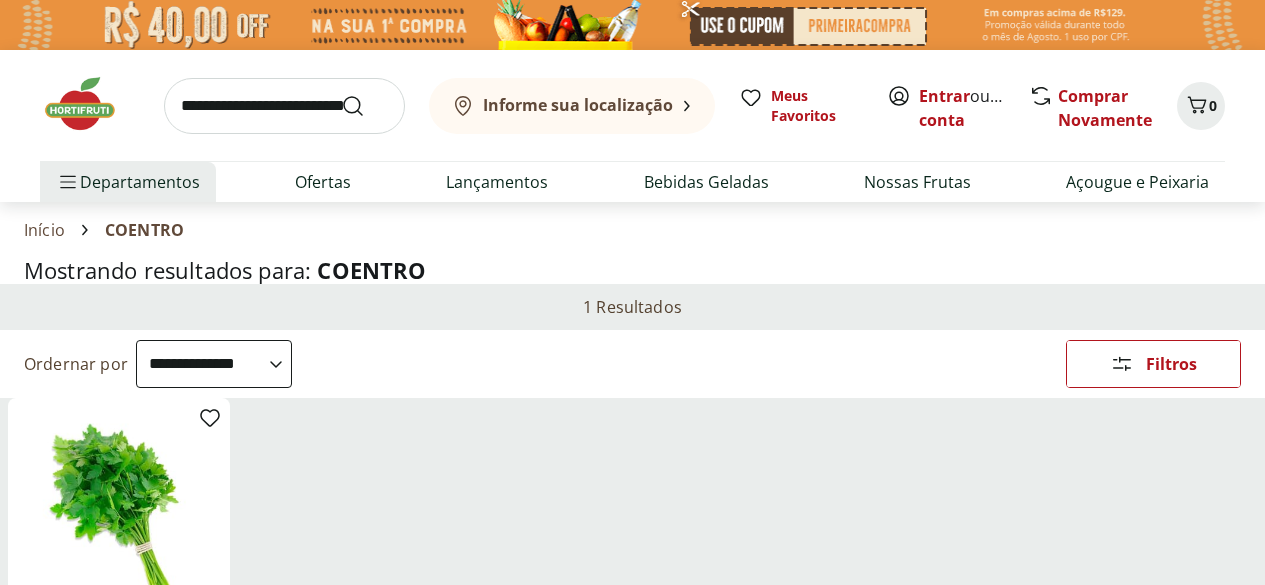 select on "**********" 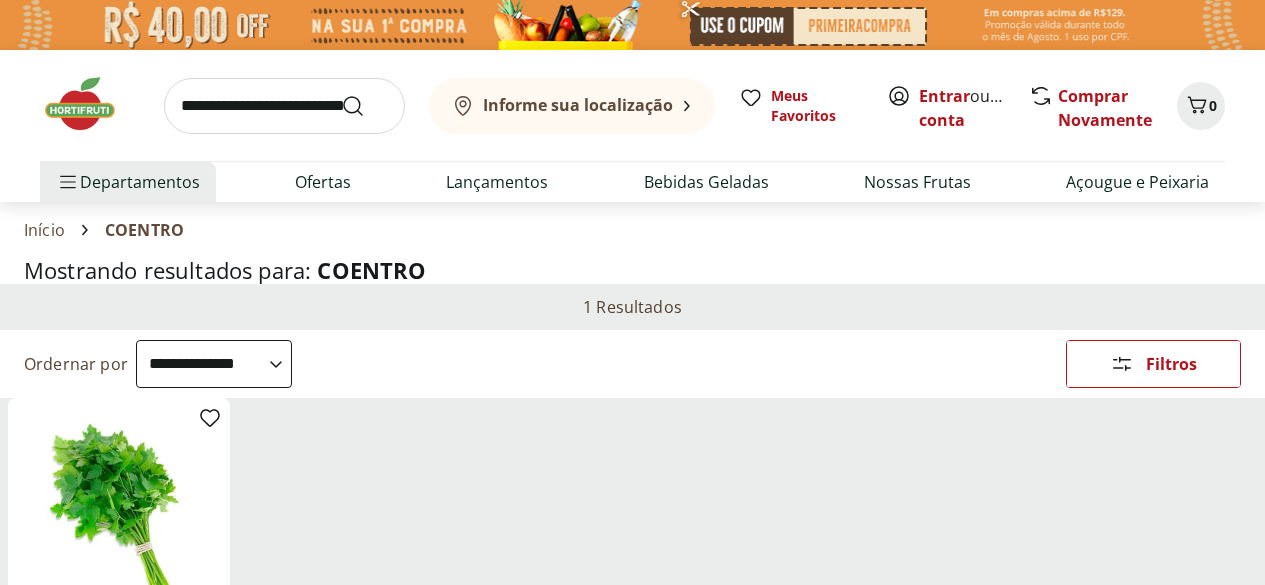 scroll, scrollTop: 200, scrollLeft: 0, axis: vertical 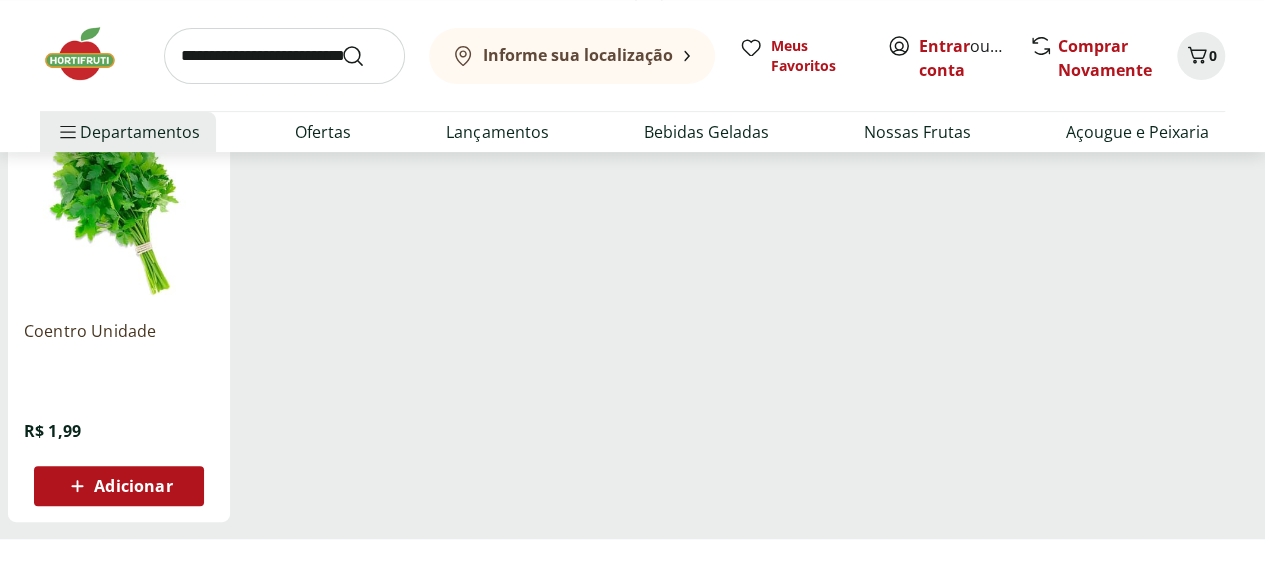 click at bounding box center (284, 56) 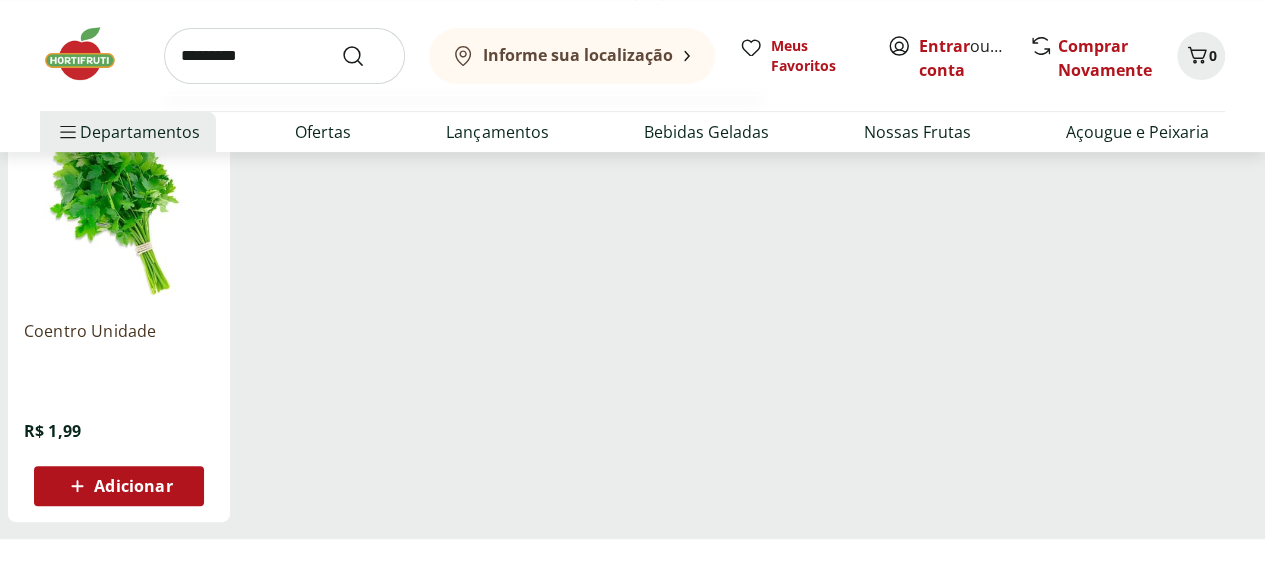 type on "*********" 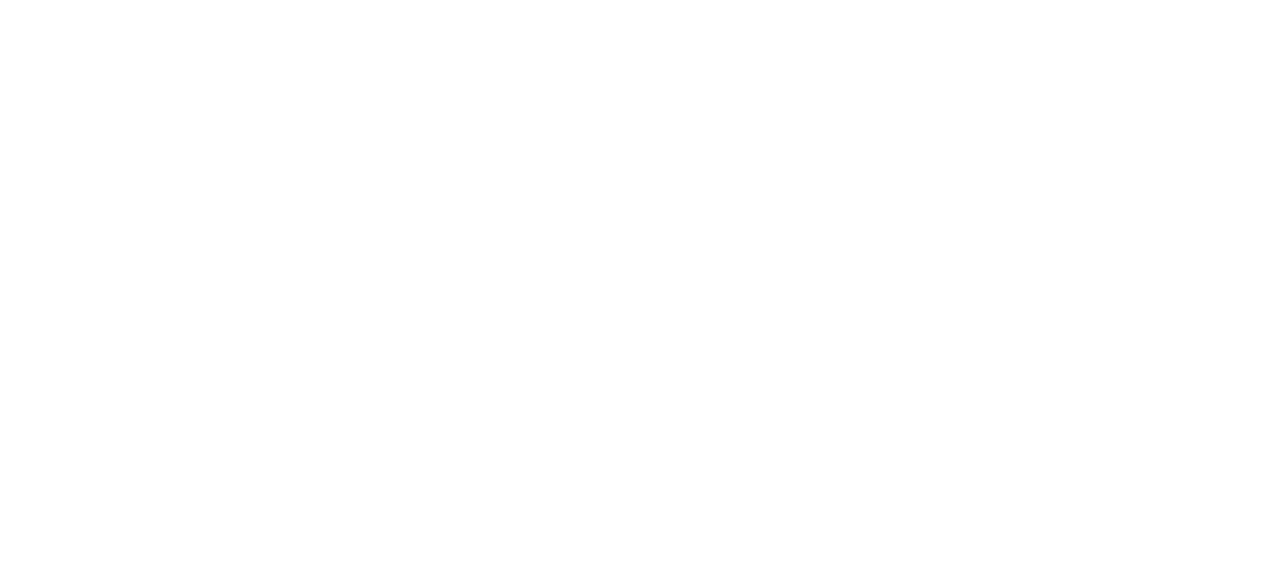 scroll, scrollTop: 0, scrollLeft: 0, axis: both 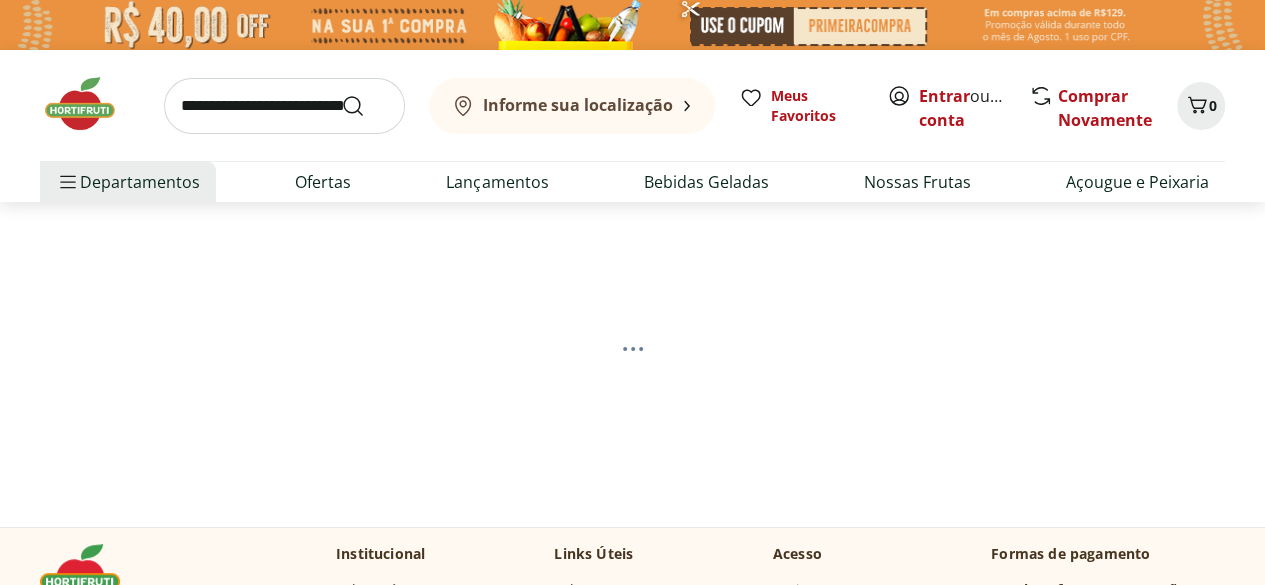 select on "**********" 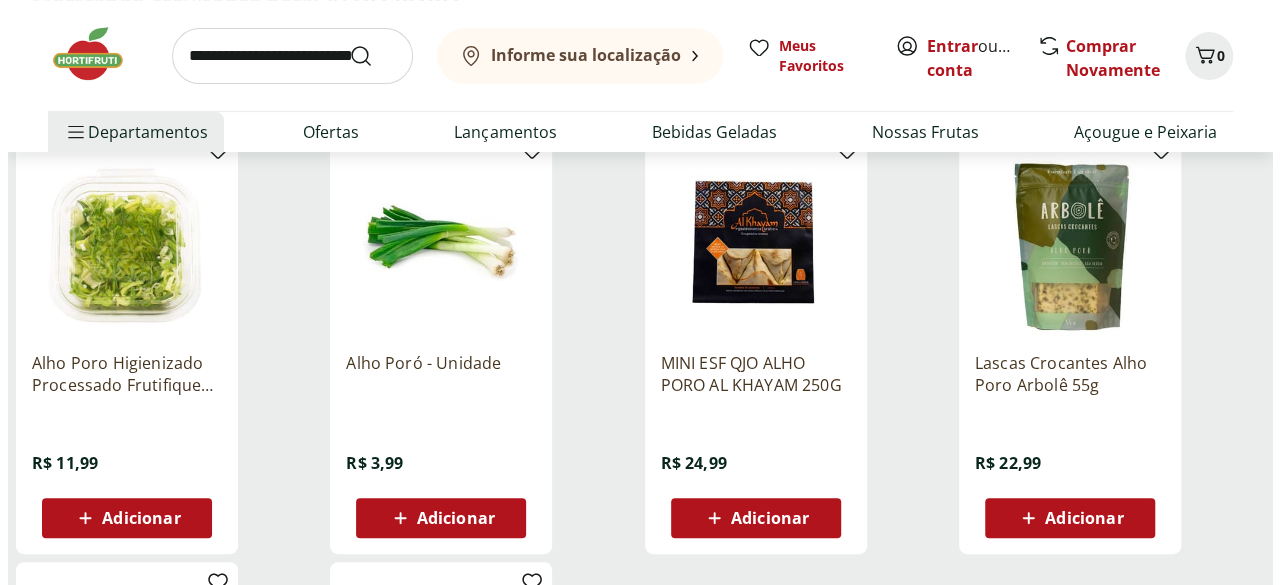 scroll, scrollTop: 300, scrollLeft: 0, axis: vertical 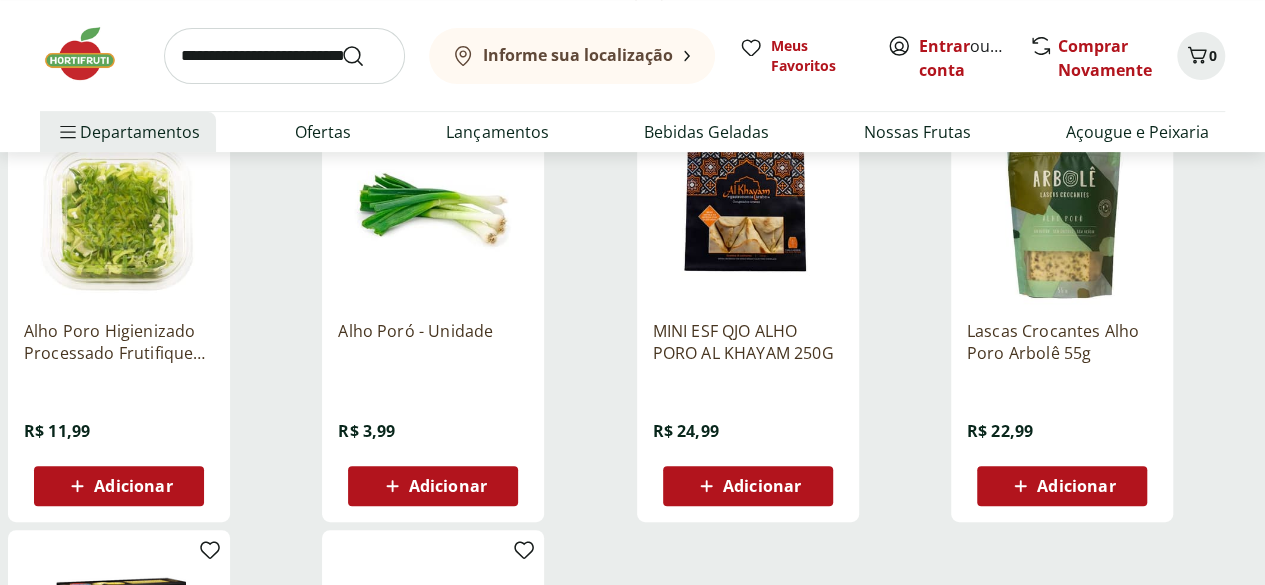 click on "Informe sua localização" at bounding box center (578, 55) 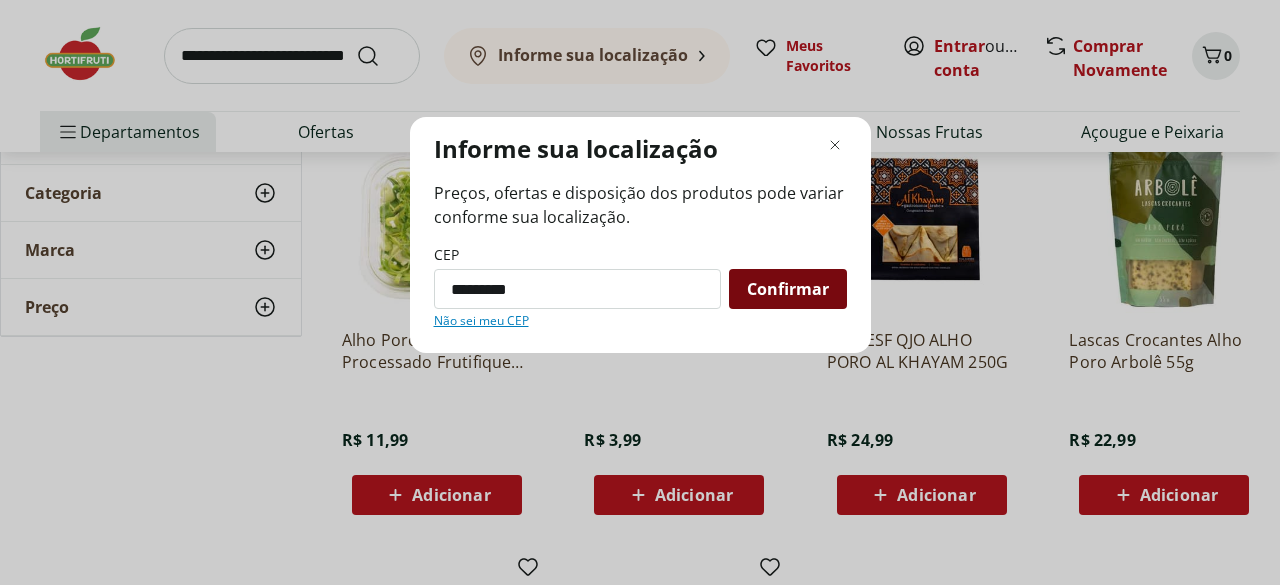 type on "*********" 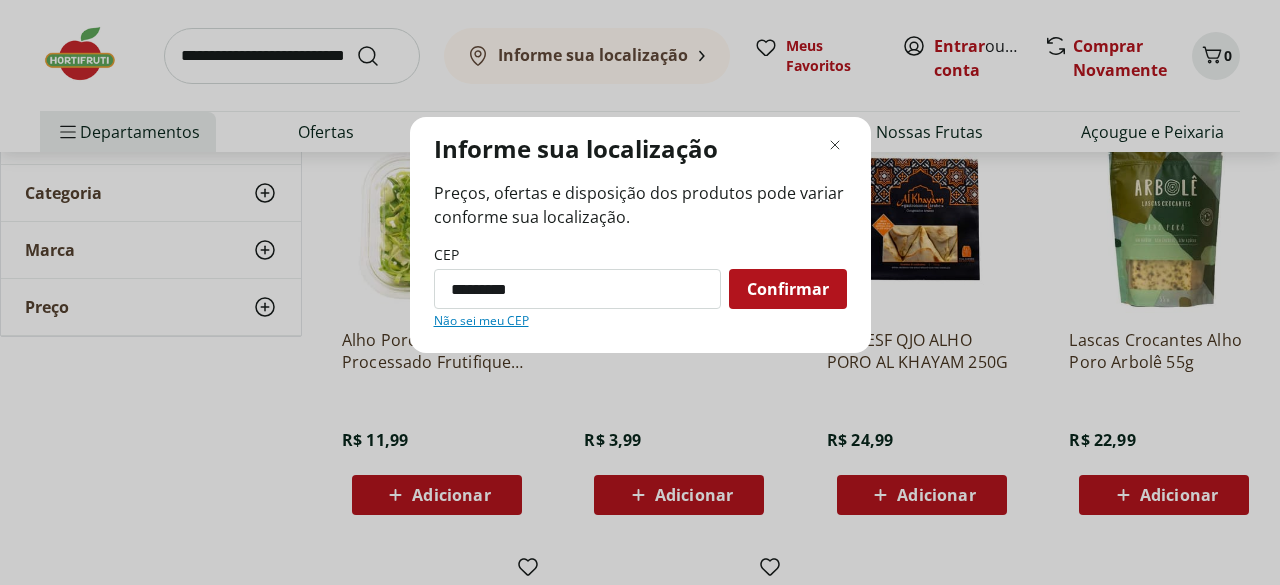 click on "Confirmar" at bounding box center [788, 289] 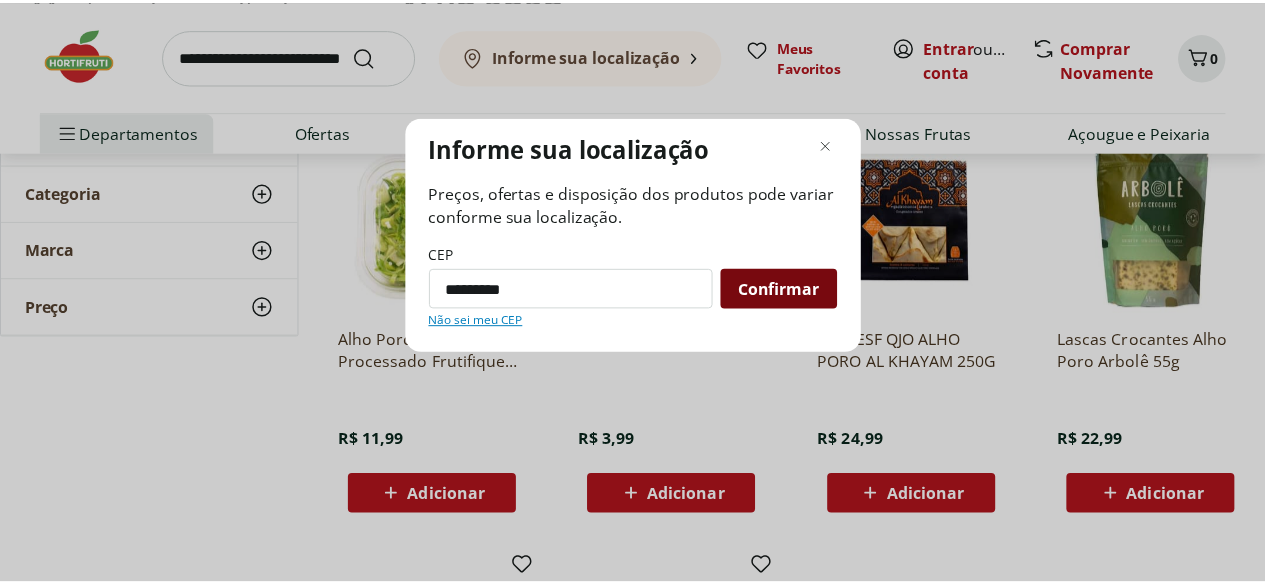 scroll, scrollTop: 98, scrollLeft: 0, axis: vertical 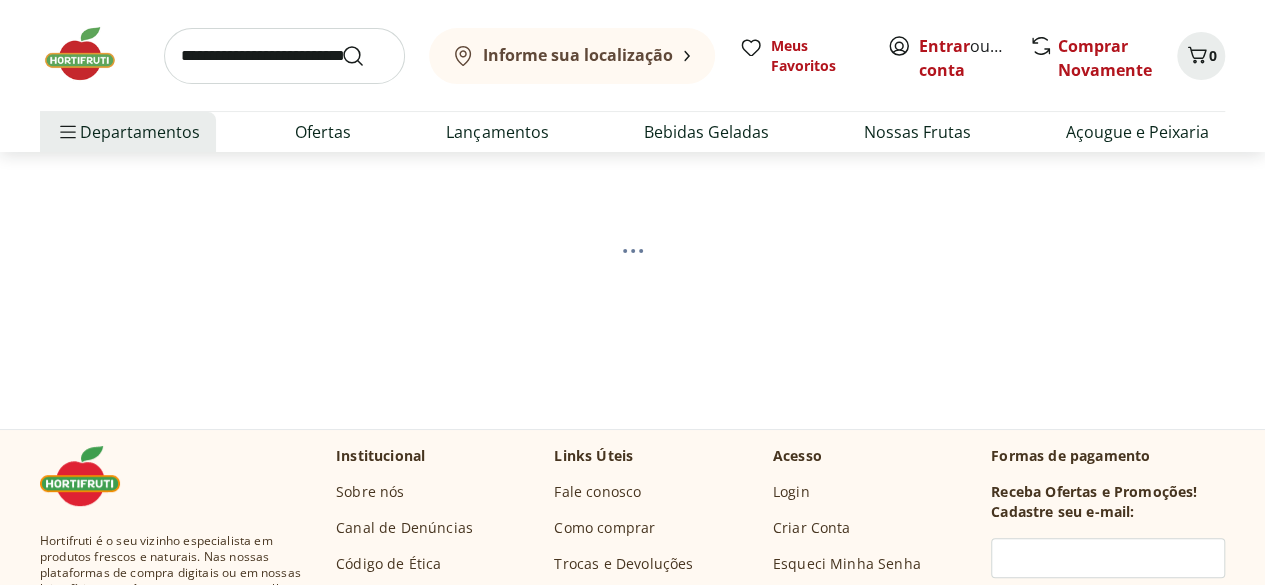 click at bounding box center [632, 250] 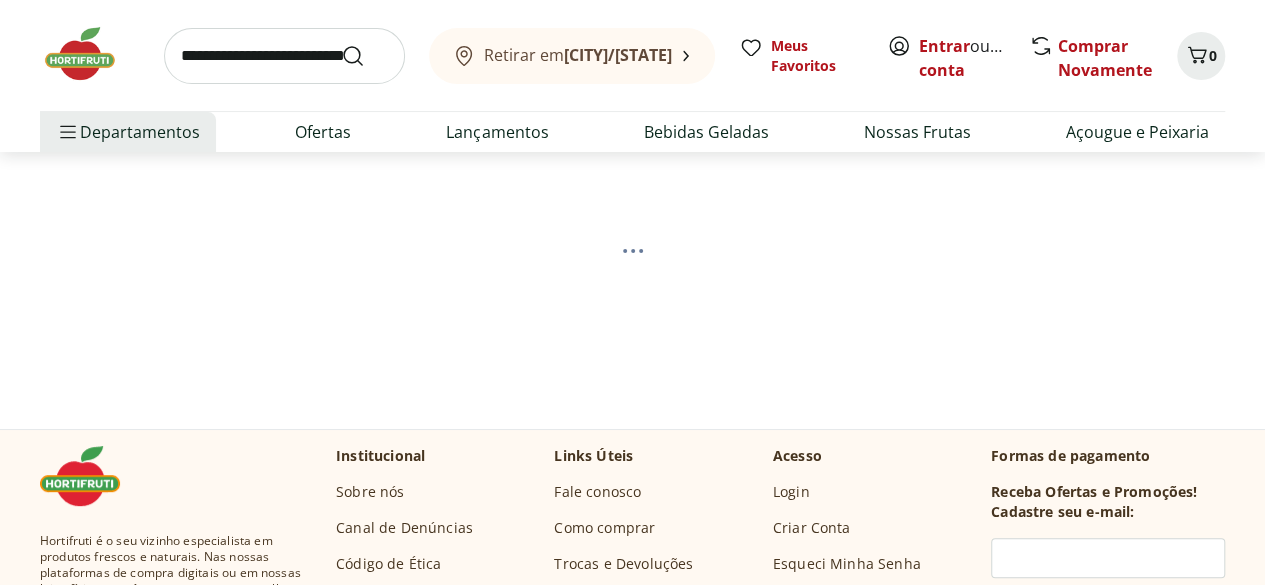 select on "**********" 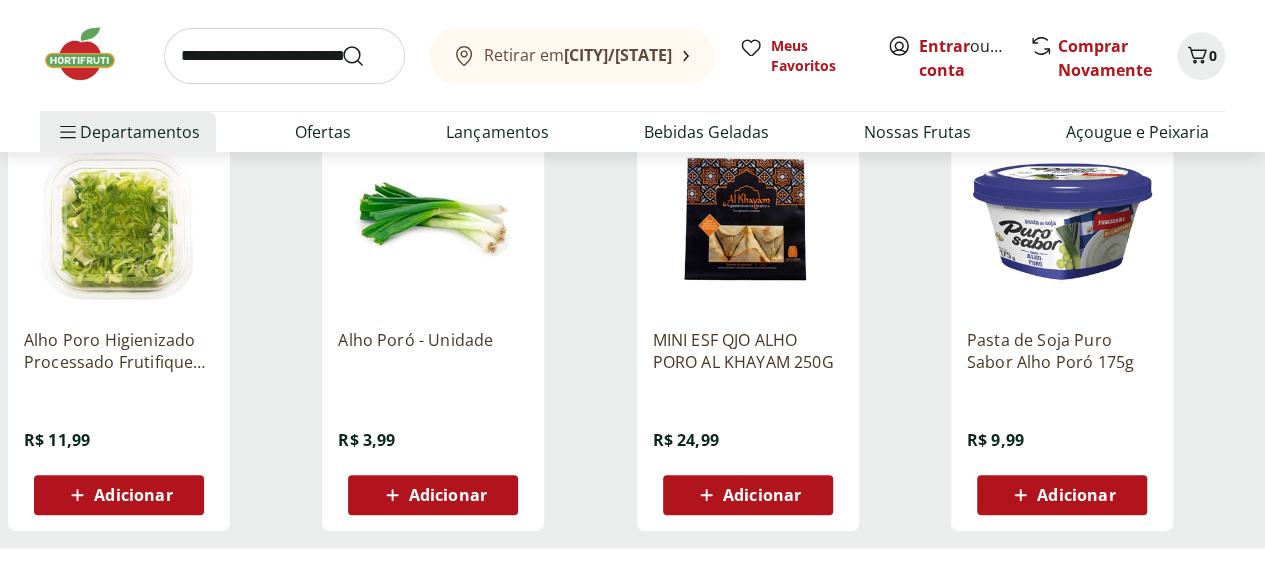 scroll, scrollTop: 298, scrollLeft: 0, axis: vertical 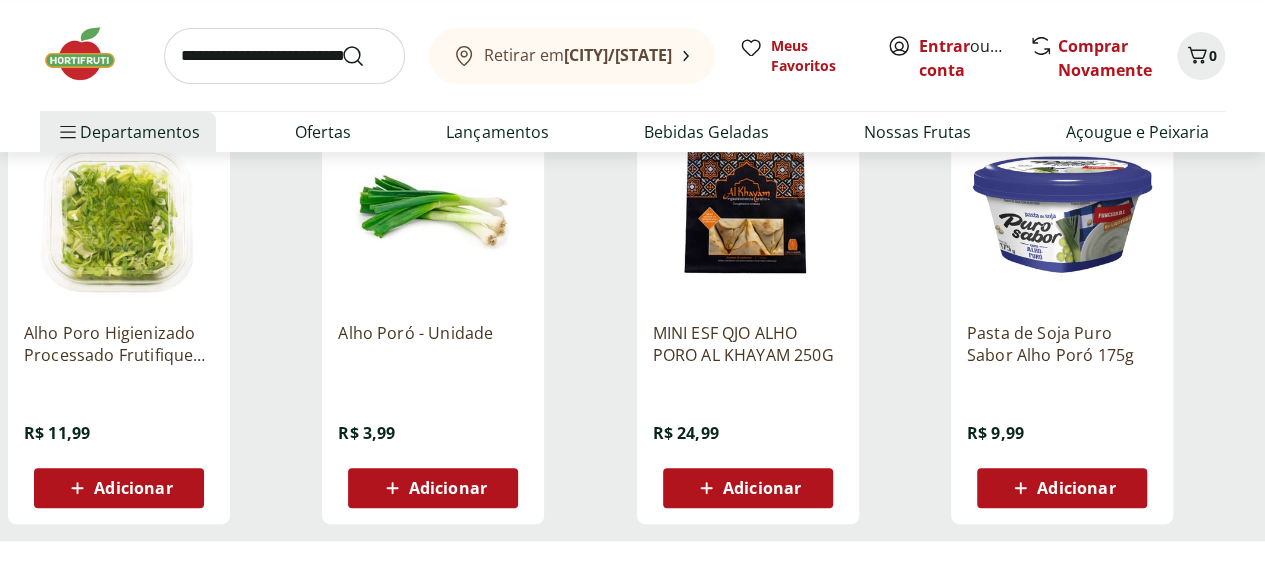 click at bounding box center [284, 56] 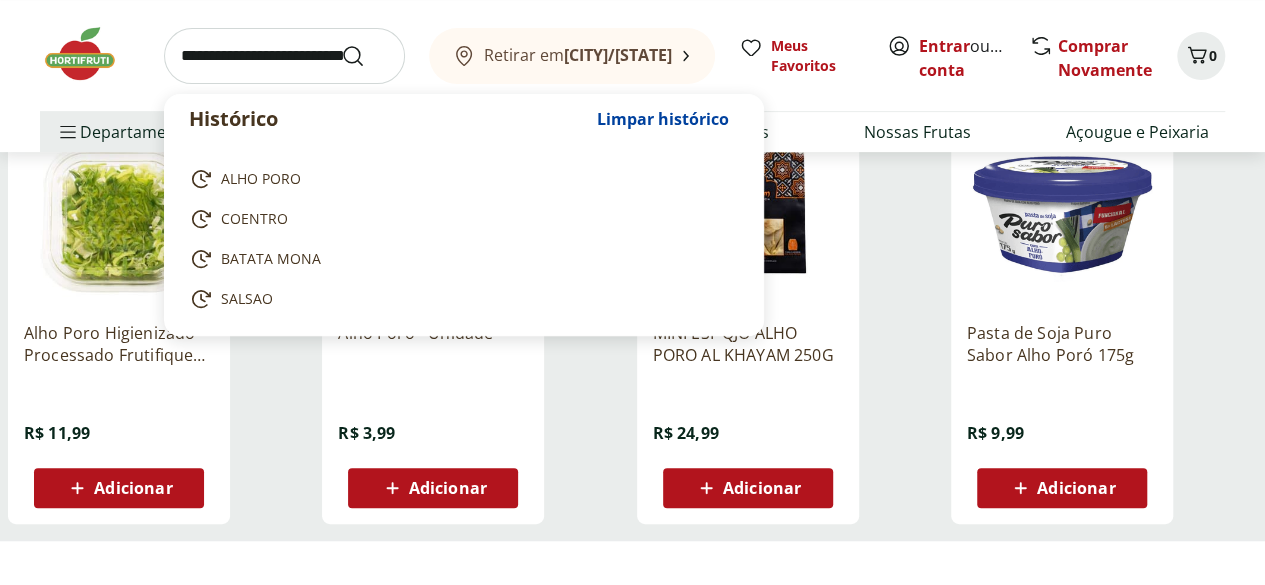 paste on "**********" 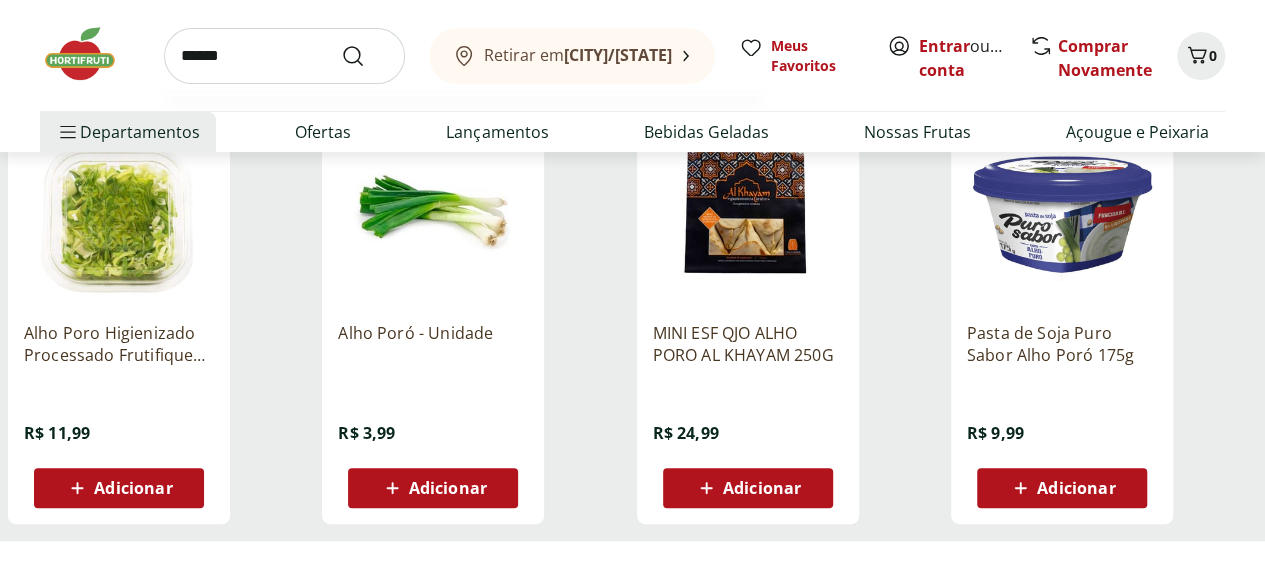 type on "******" 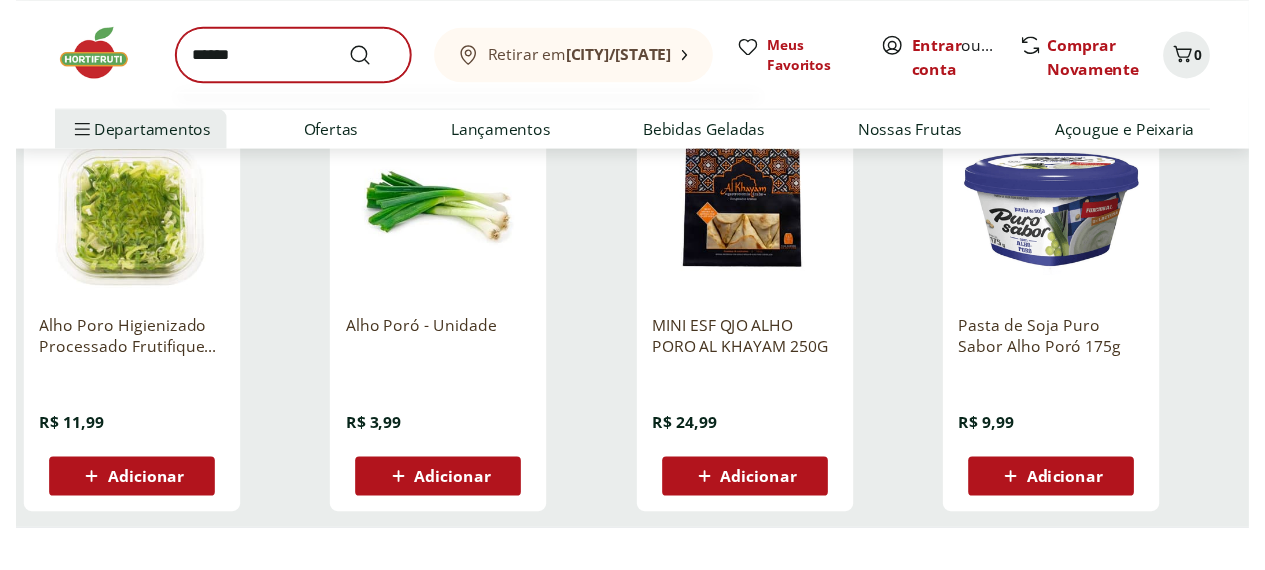scroll, scrollTop: 0, scrollLeft: 0, axis: both 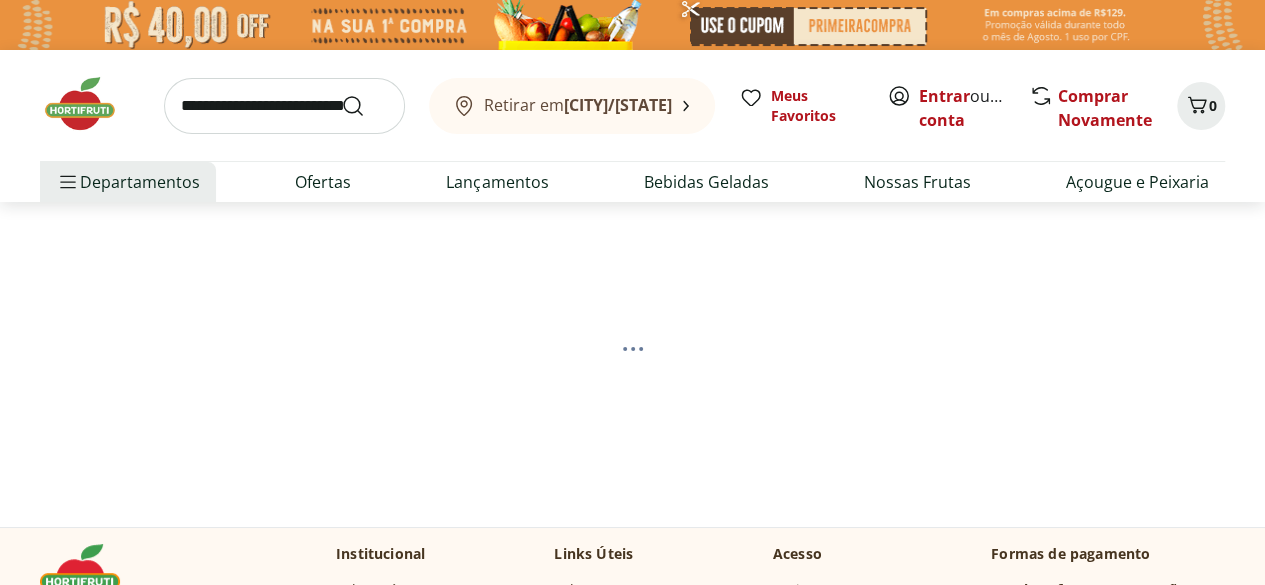 select on "**********" 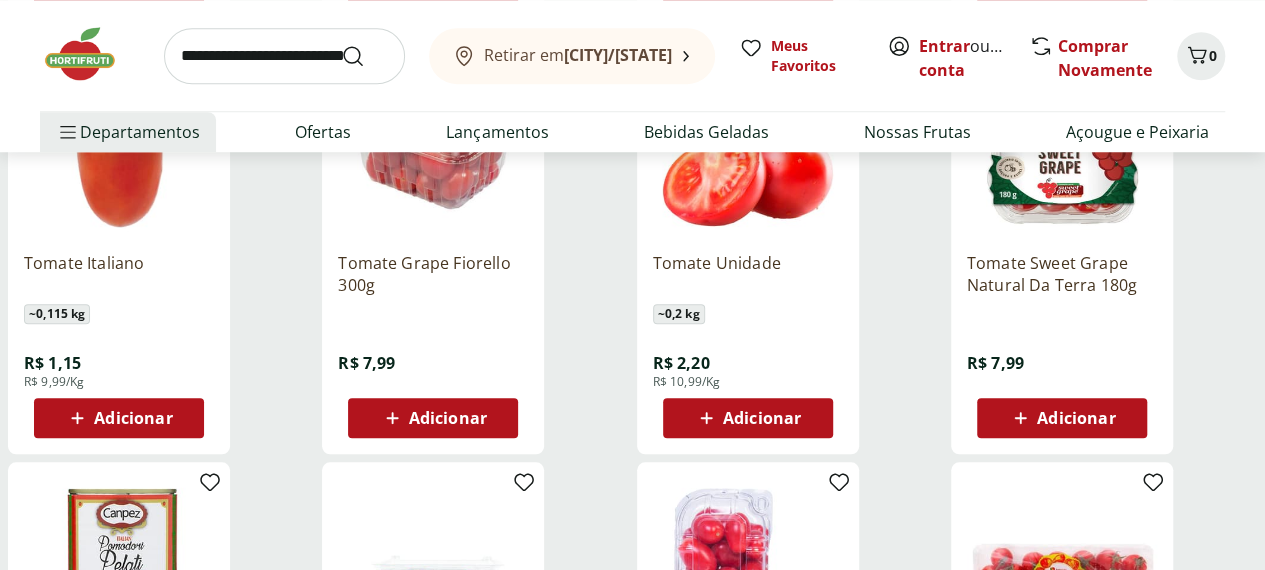 scroll, scrollTop: 700, scrollLeft: 0, axis: vertical 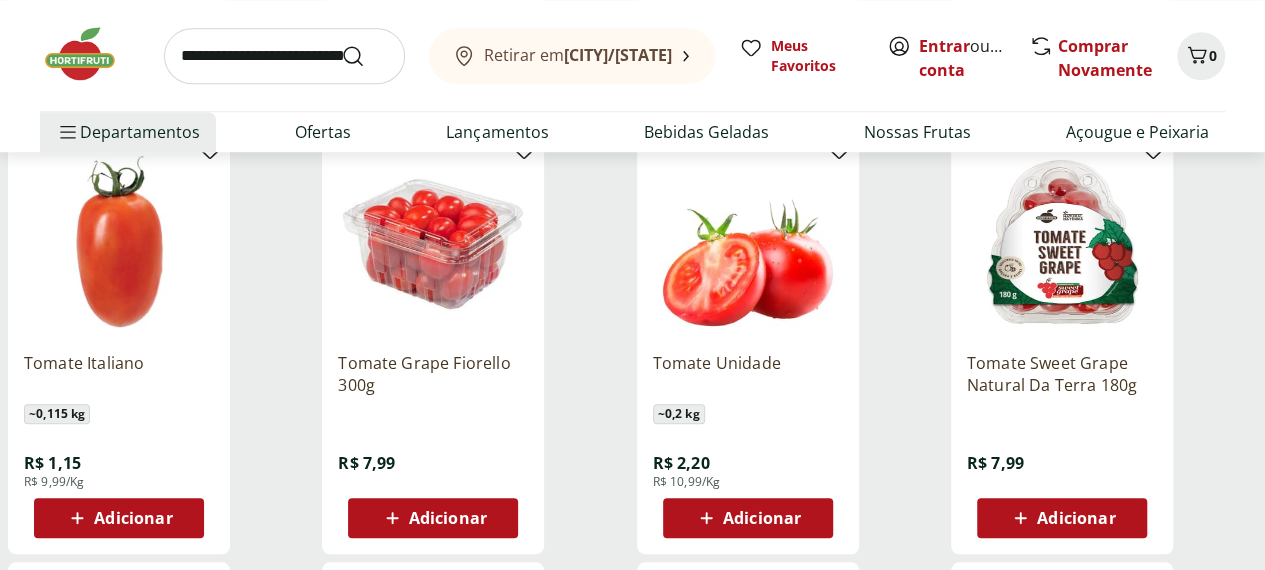 click at bounding box center [284, 56] 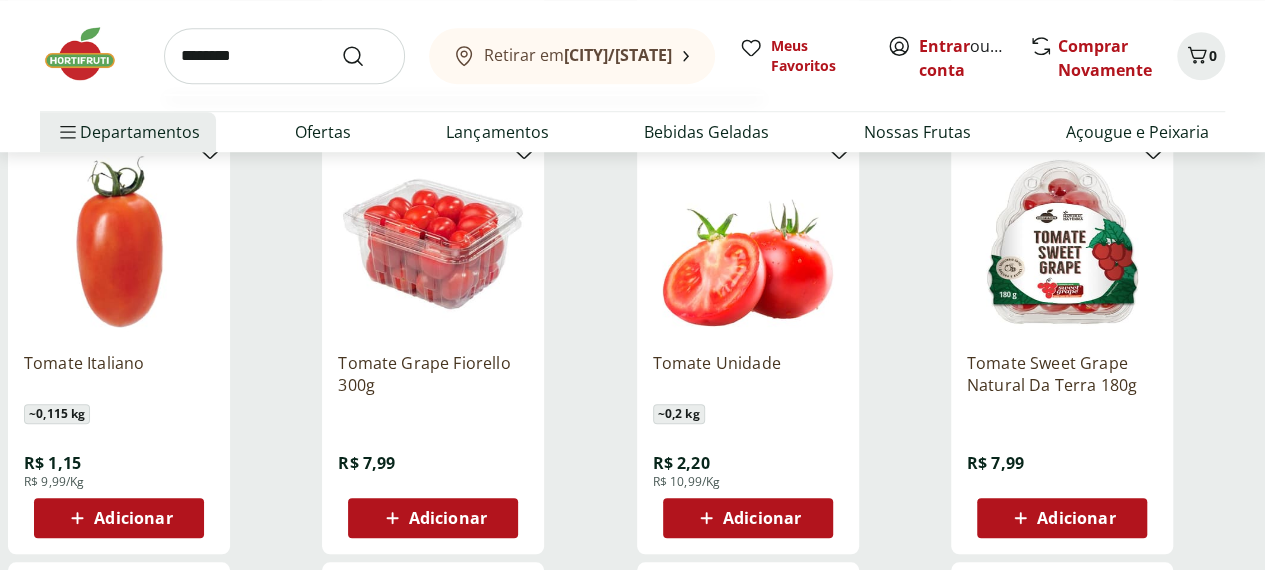type on "********" 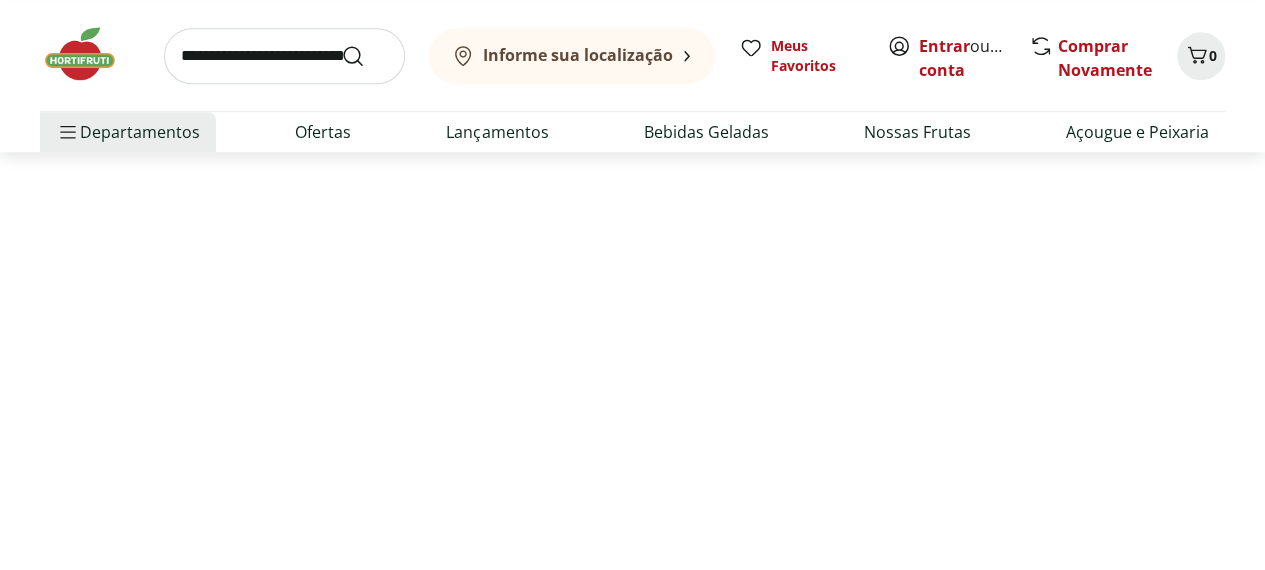 scroll, scrollTop: 0, scrollLeft: 0, axis: both 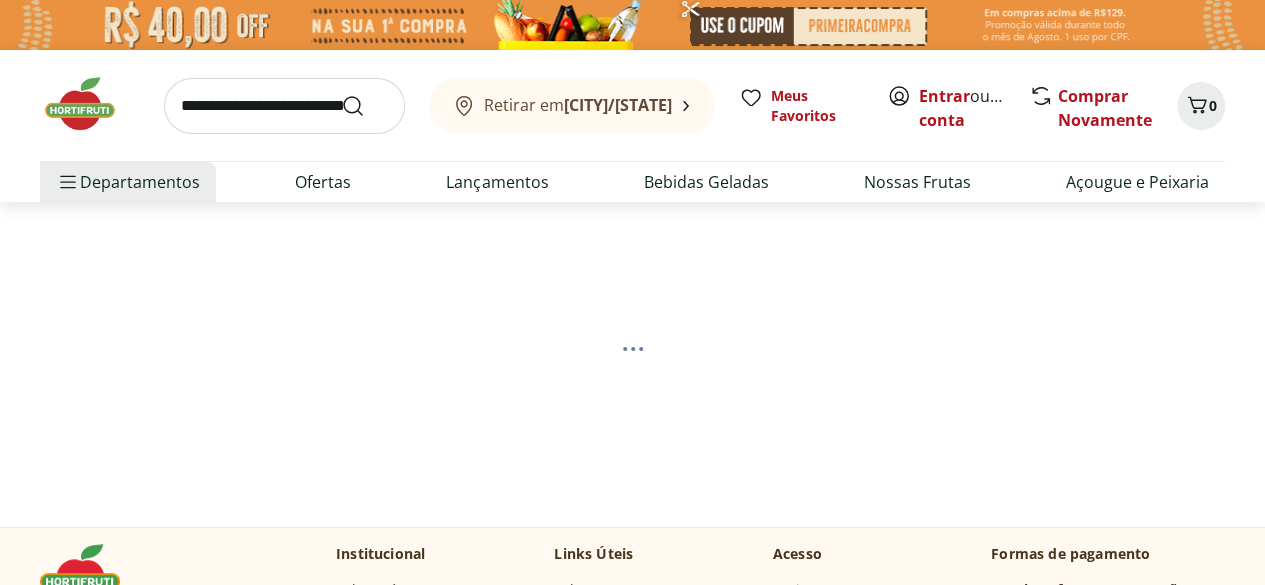 select on "**********" 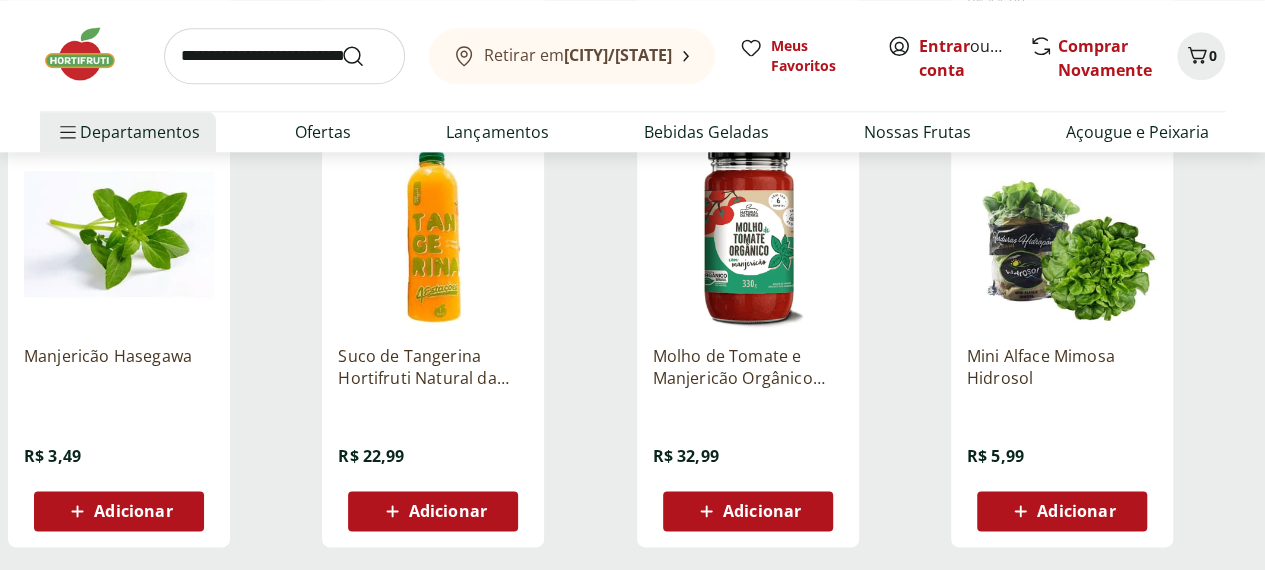 scroll, scrollTop: 1200, scrollLeft: 0, axis: vertical 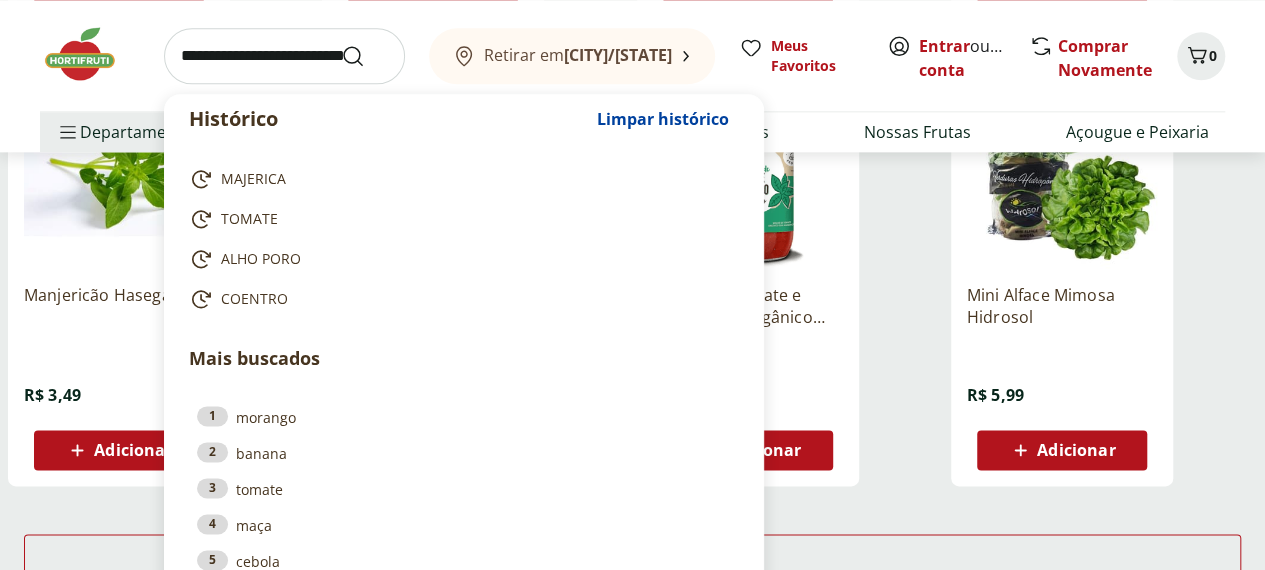 click at bounding box center [284, 56] 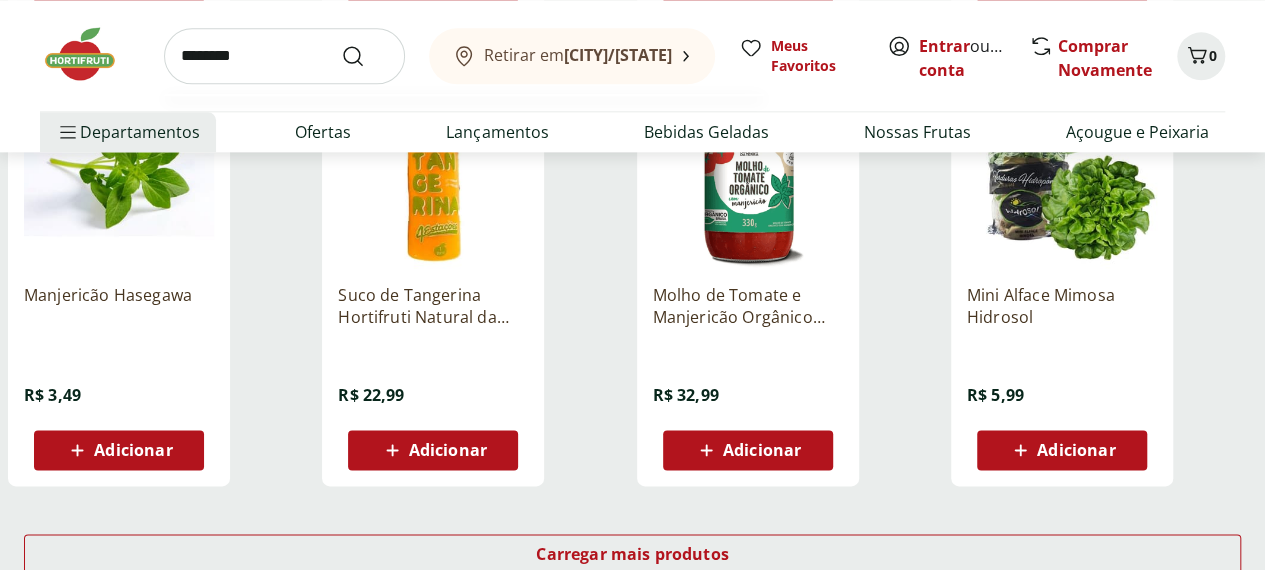 type on "********" 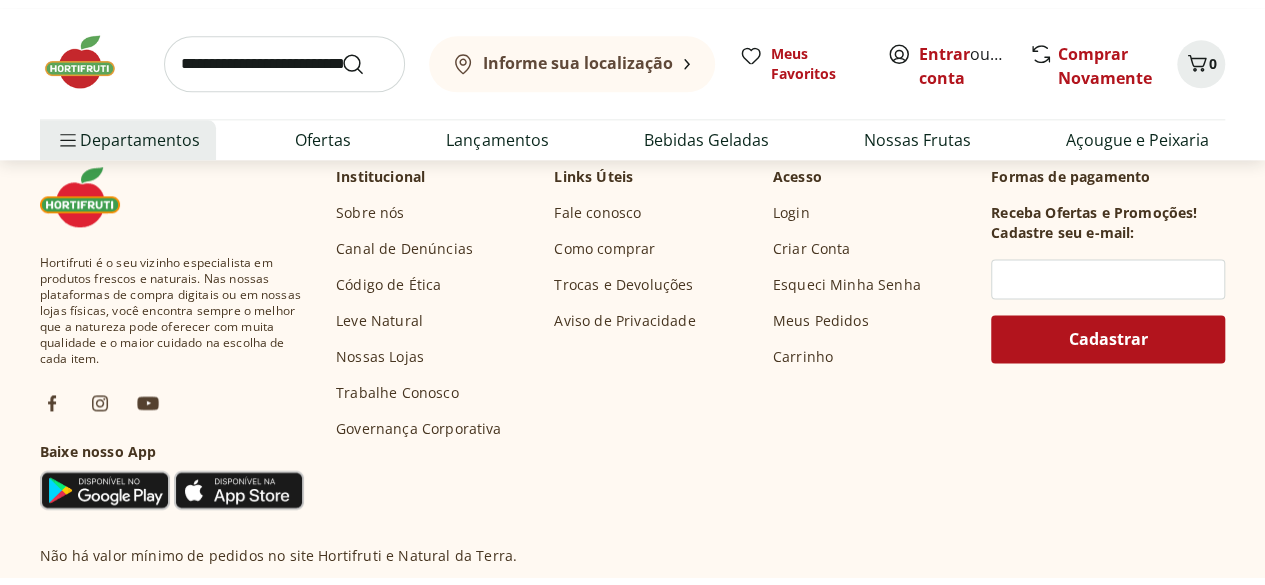 scroll, scrollTop: 0, scrollLeft: 0, axis: both 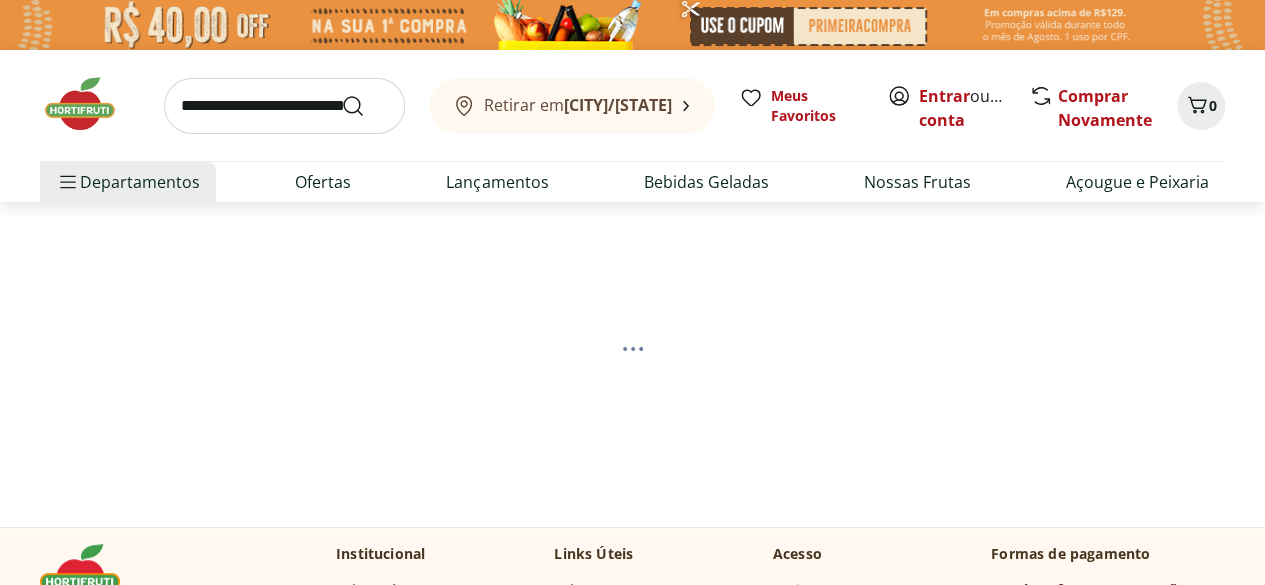select on "**********" 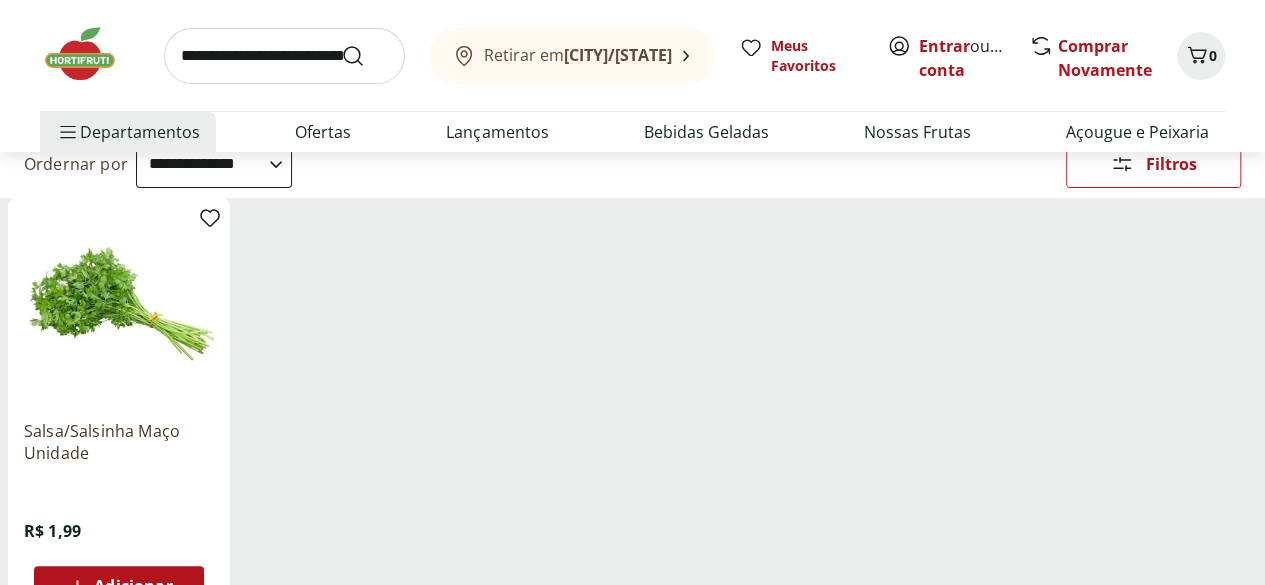 scroll, scrollTop: 300, scrollLeft: 0, axis: vertical 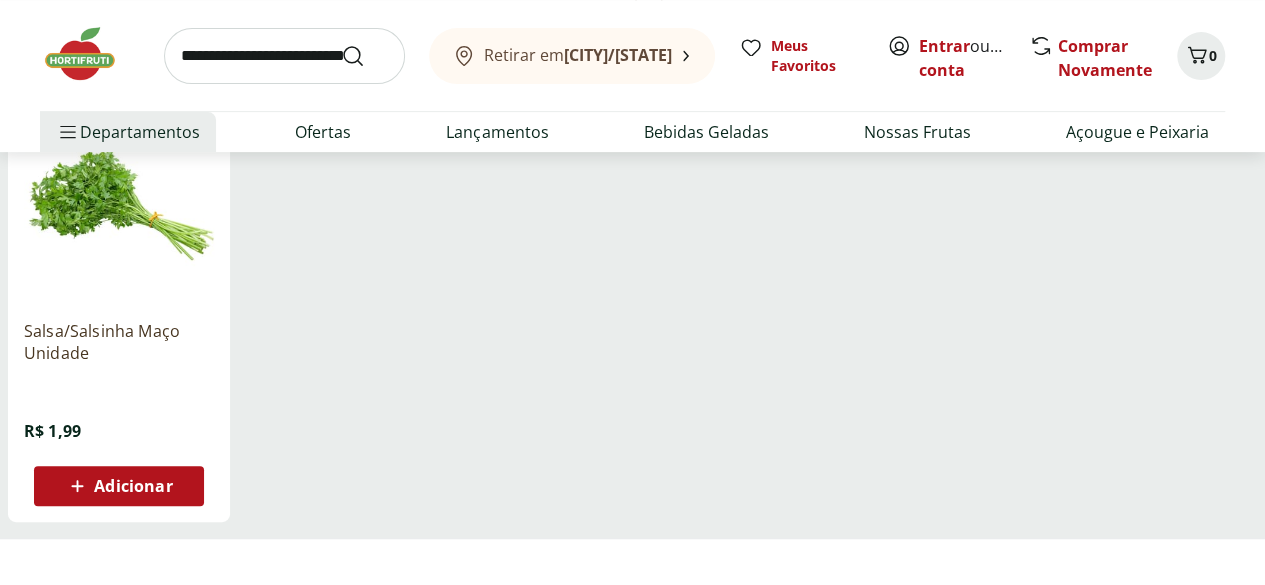 click at bounding box center [284, 56] 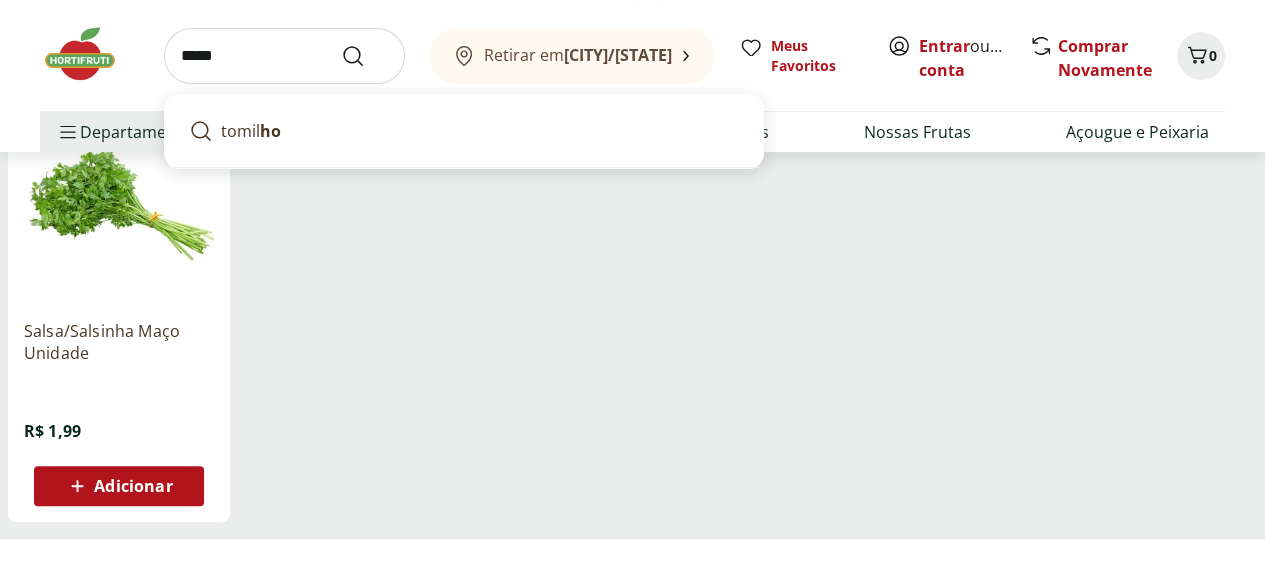 type on "*****" 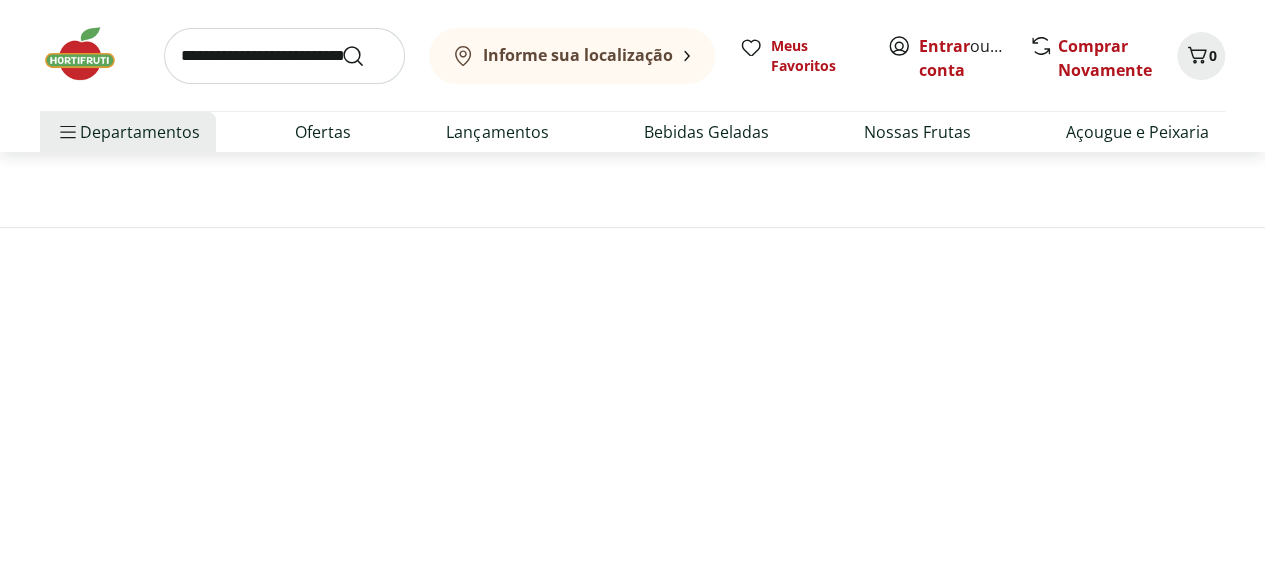 scroll, scrollTop: 0, scrollLeft: 0, axis: both 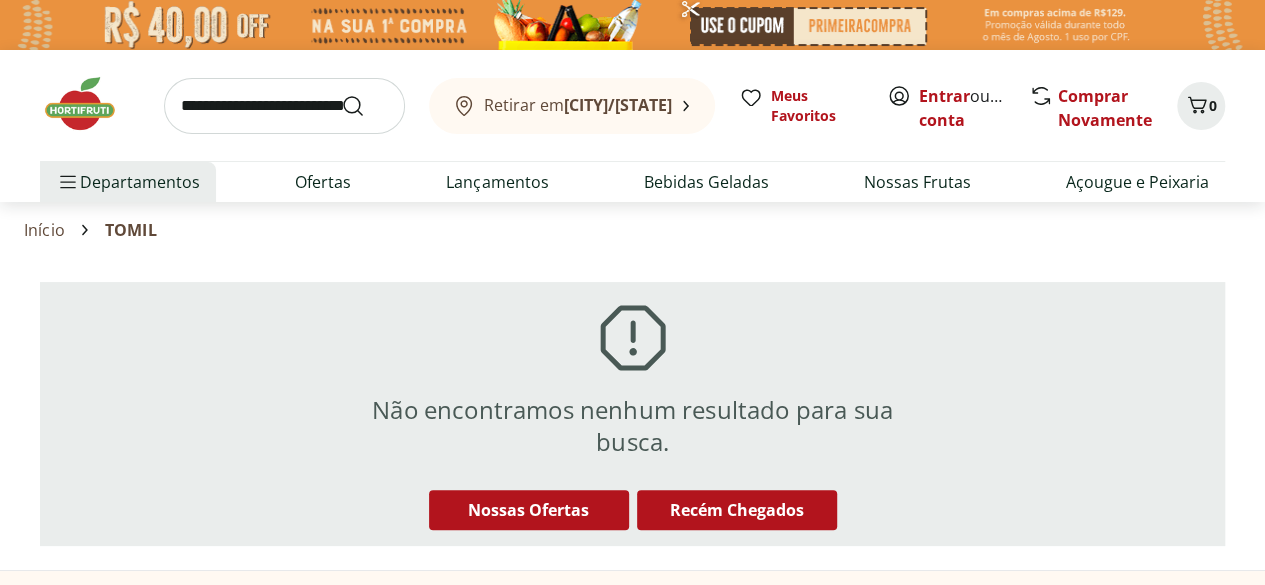 click at bounding box center [284, 106] 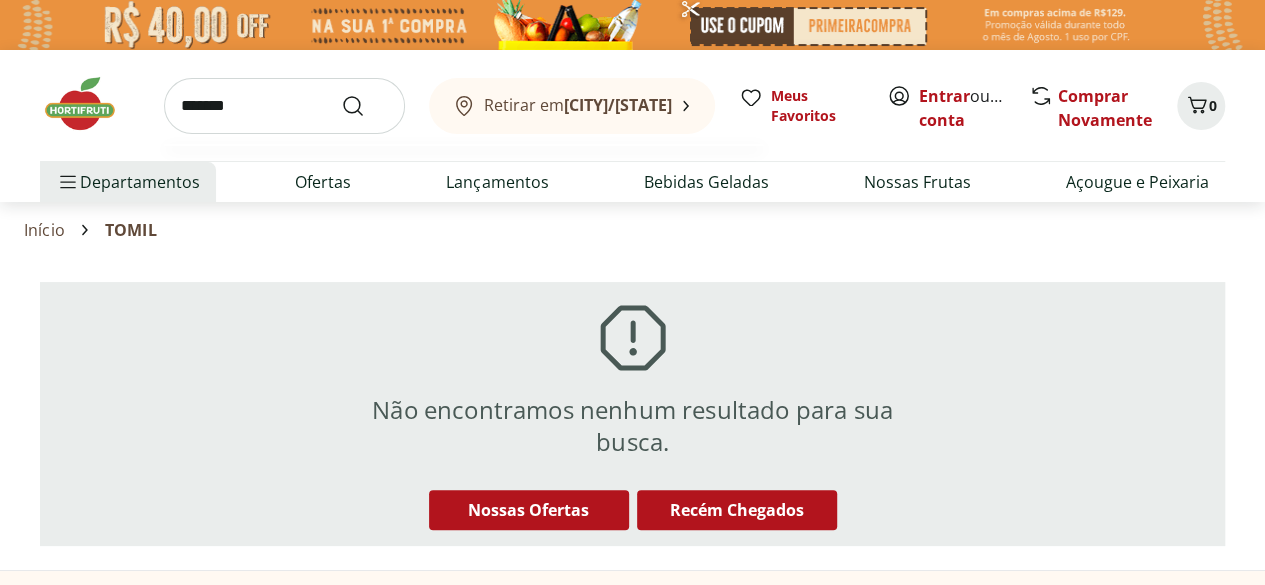 type on "*******" 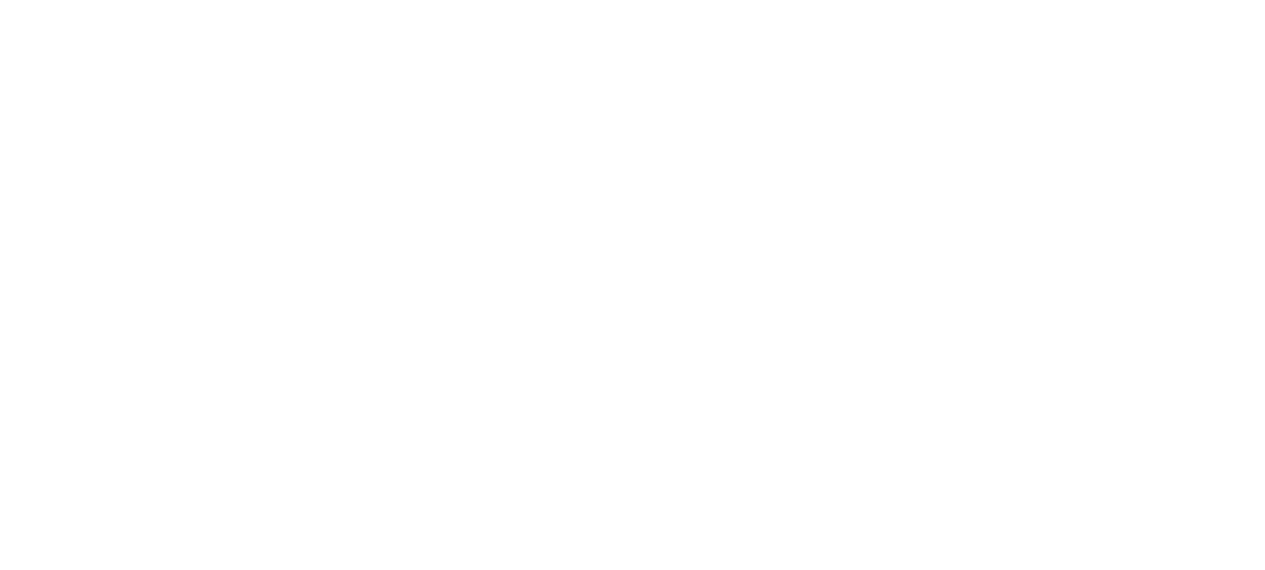 select on "**********" 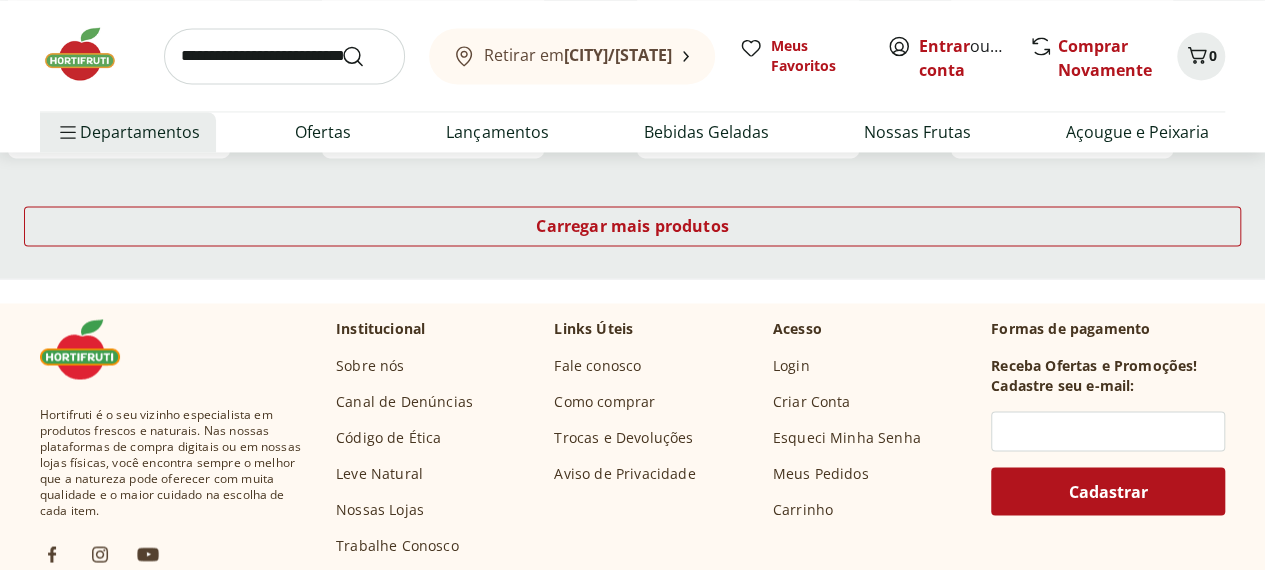 scroll, scrollTop: 1400, scrollLeft: 0, axis: vertical 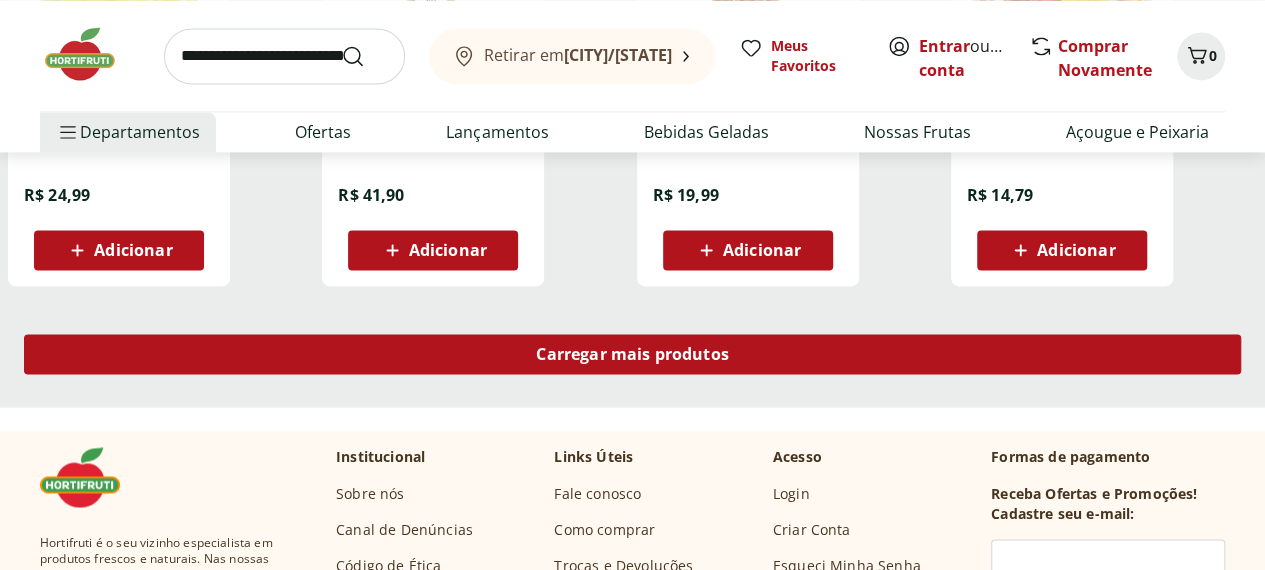 click on "Carregar mais produtos" at bounding box center (632, 354) 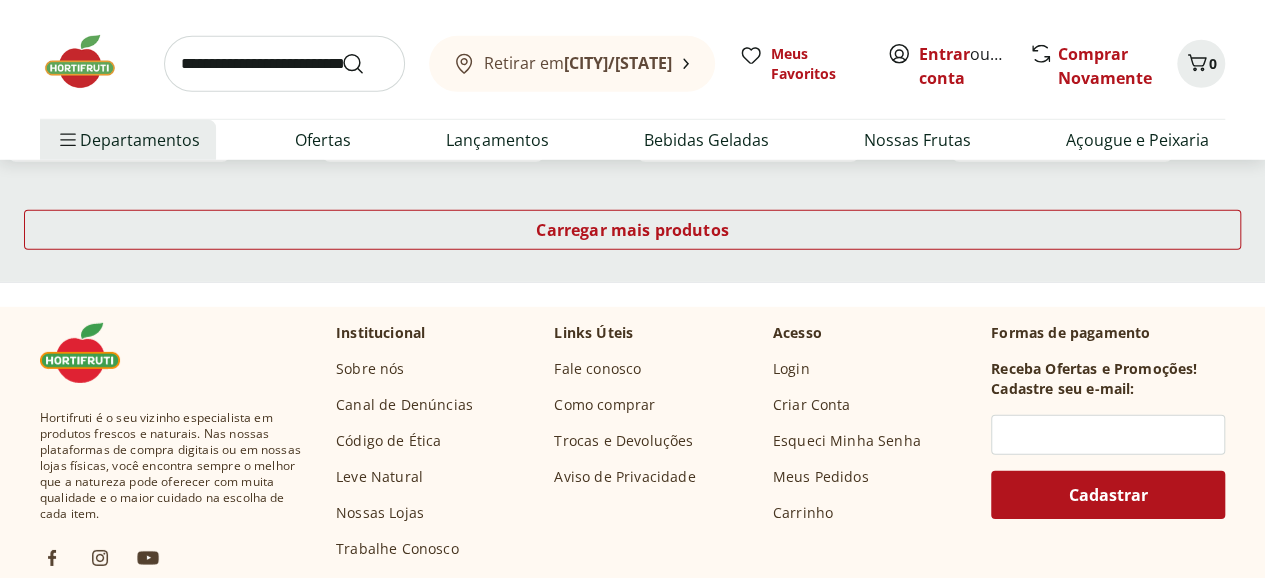 scroll, scrollTop: 2600, scrollLeft: 0, axis: vertical 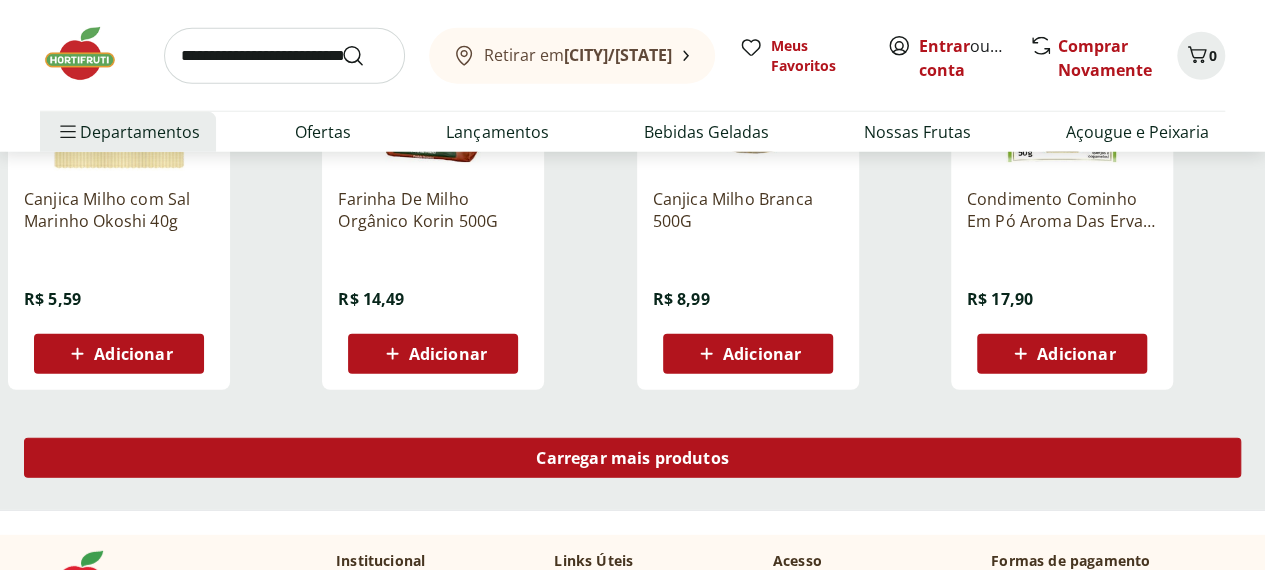 click on "Carregar mais produtos" at bounding box center [632, 458] 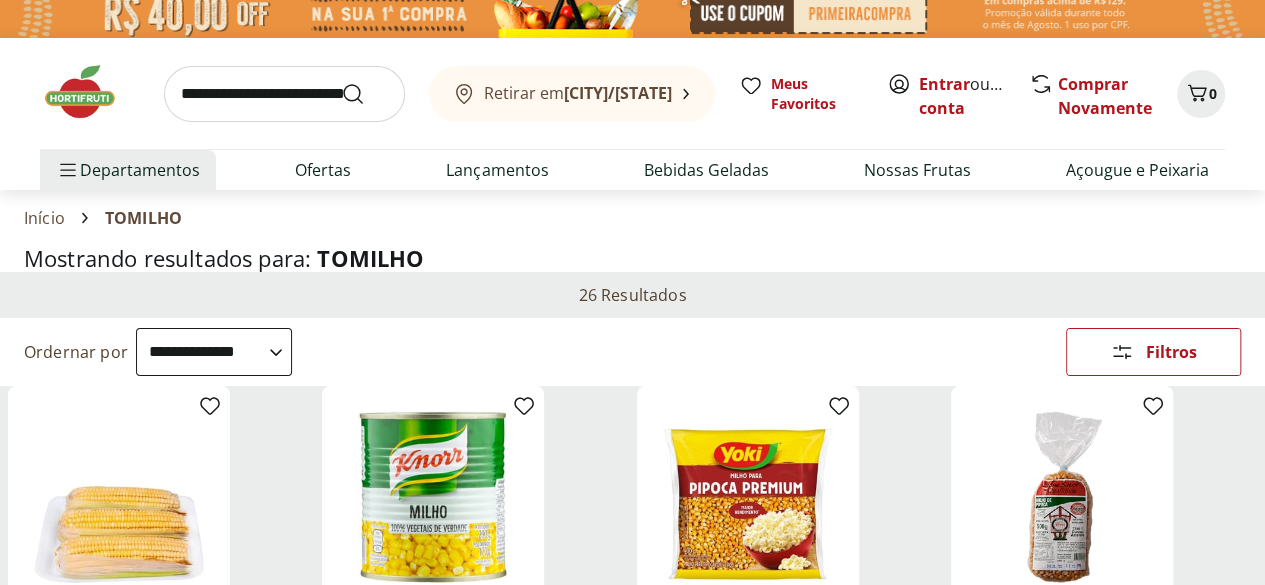 scroll, scrollTop: 0, scrollLeft: 0, axis: both 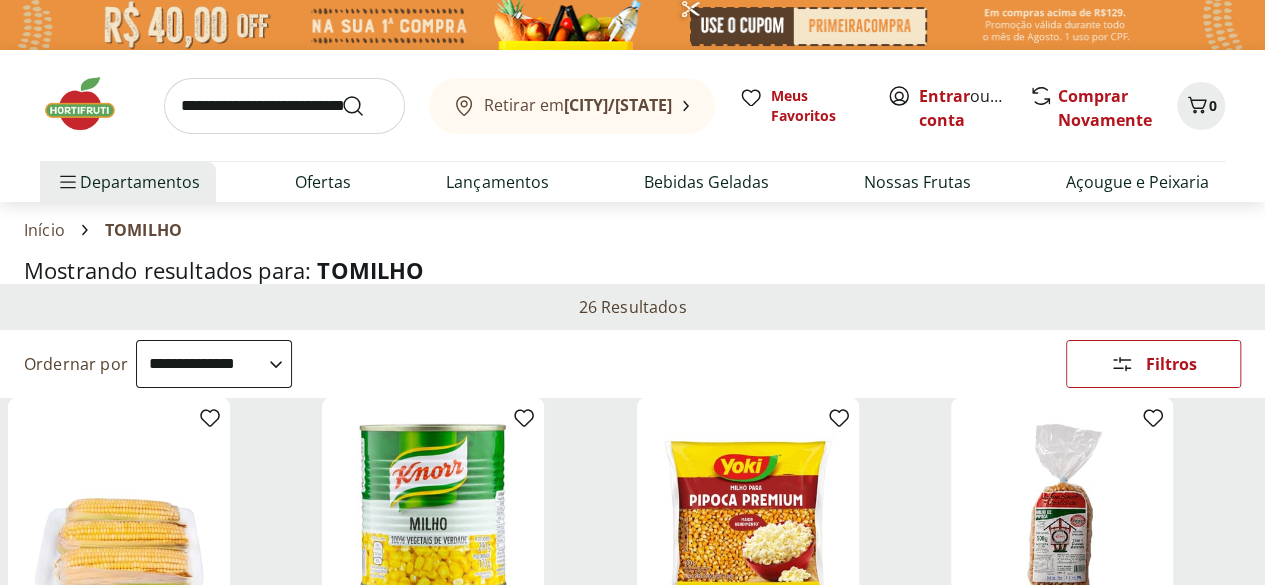 click at bounding box center (284, 106) 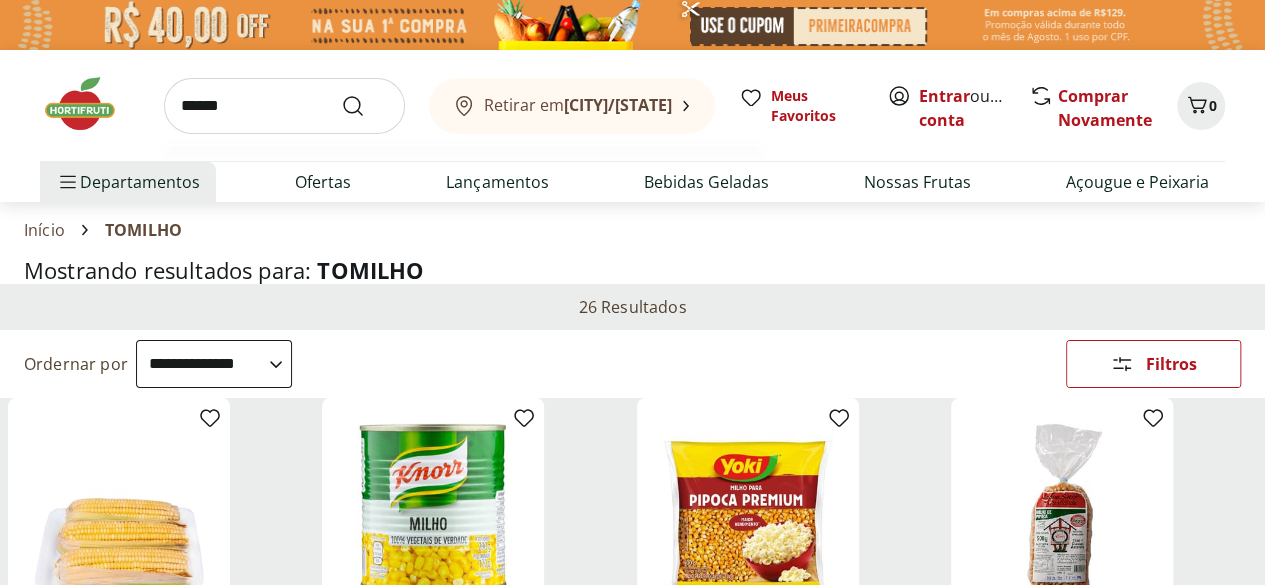 type on "******" 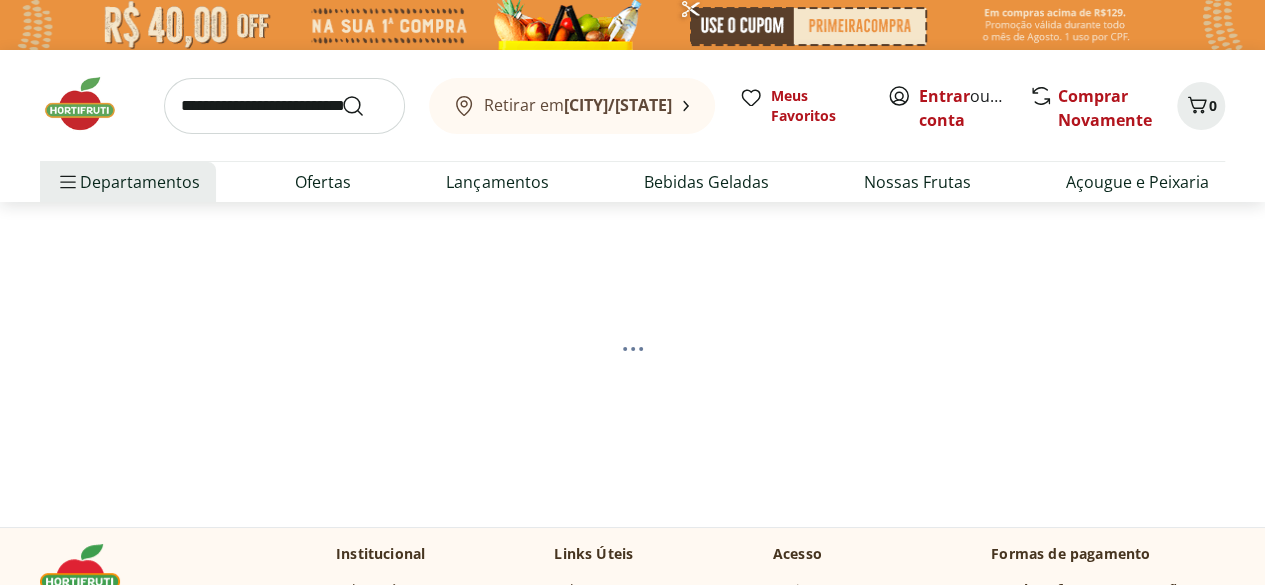 select on "**********" 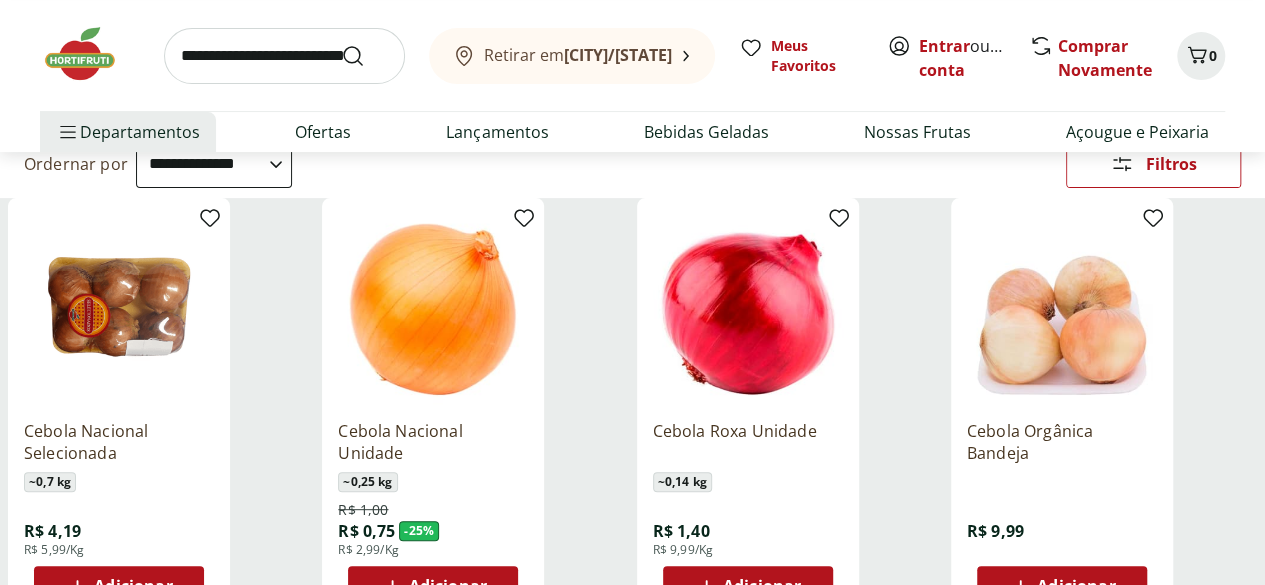 scroll, scrollTop: 300, scrollLeft: 0, axis: vertical 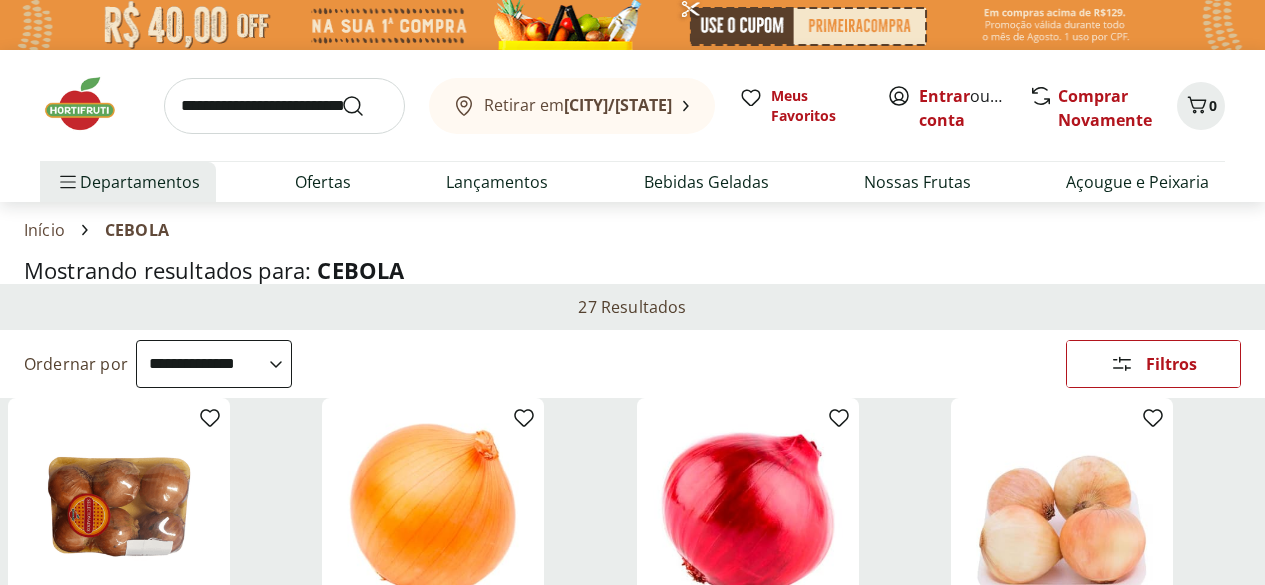 select on "**********" 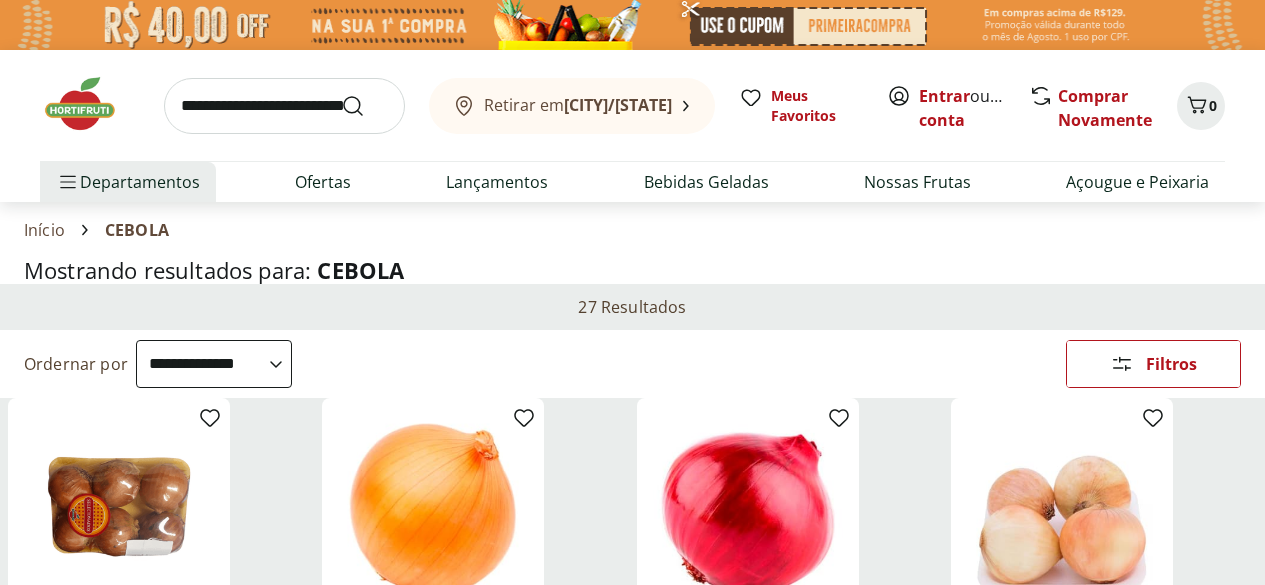 scroll, scrollTop: 300, scrollLeft: 0, axis: vertical 